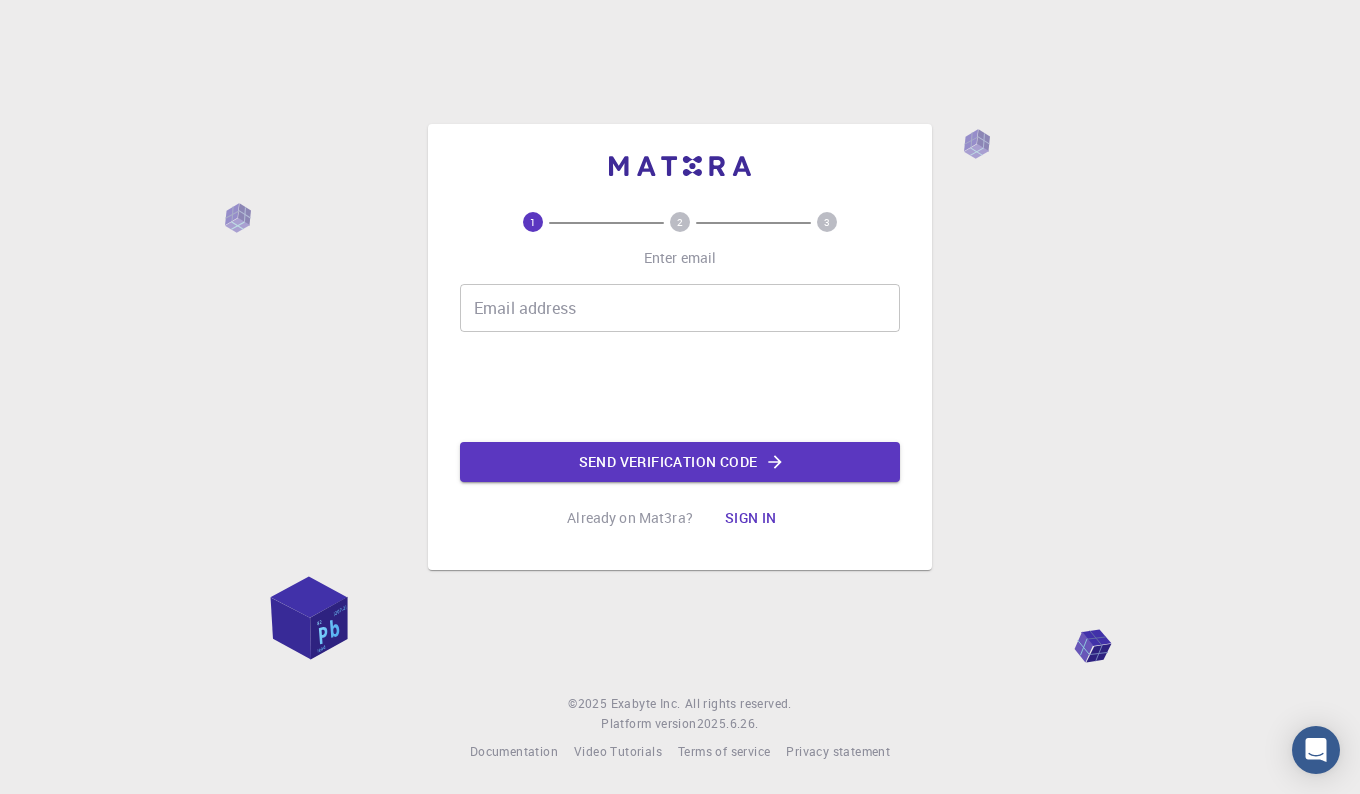 scroll, scrollTop: 0, scrollLeft: 0, axis: both 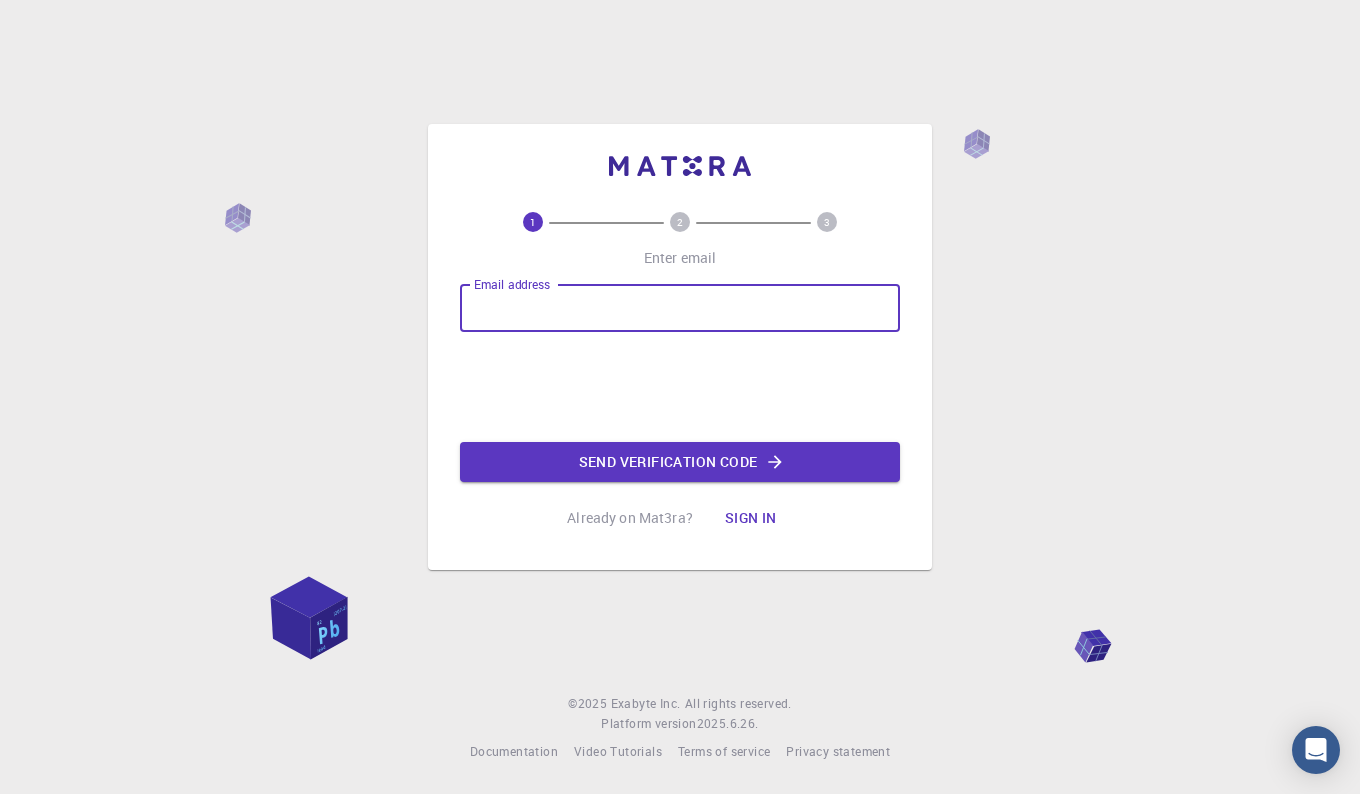 click on "Email address" at bounding box center (680, 308) 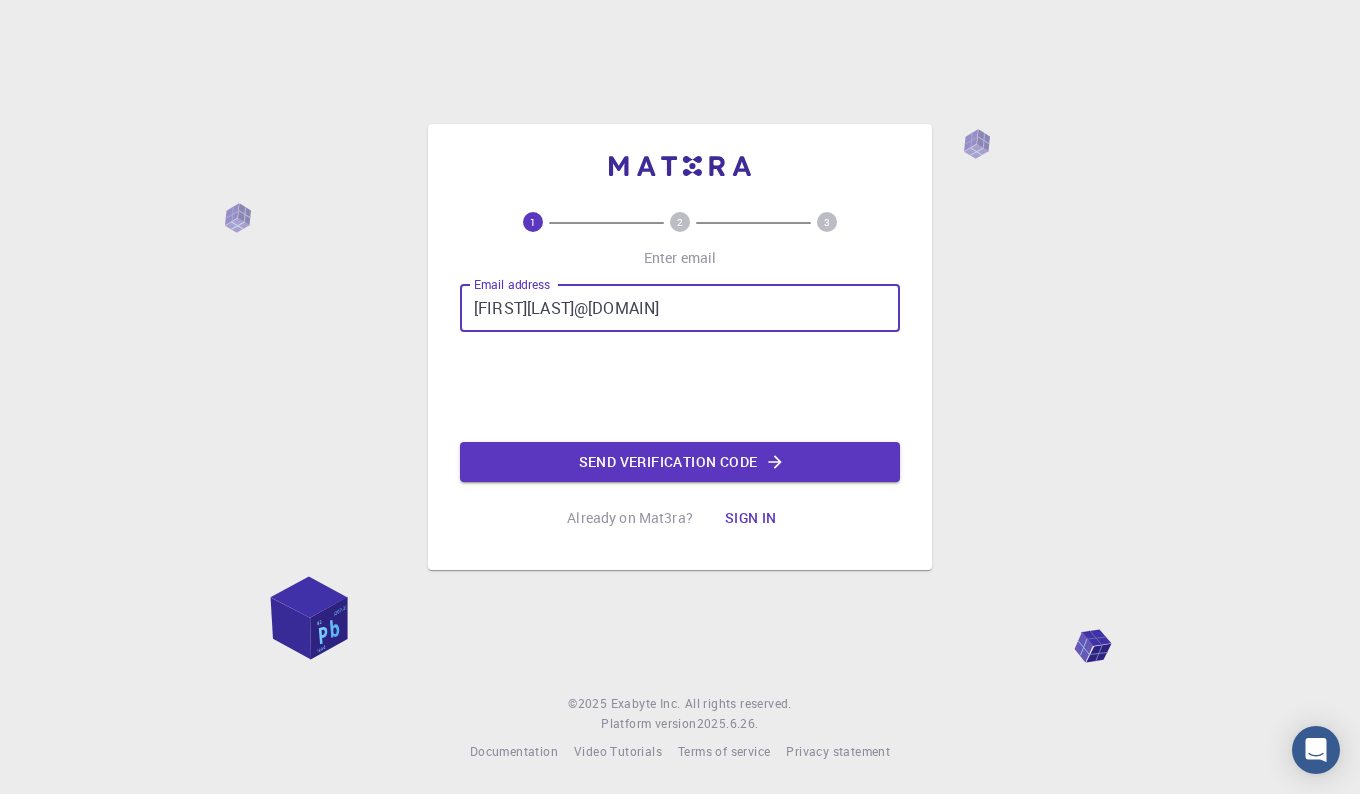 click on "[FIRST][LAST]@[DOMAIN]" at bounding box center [680, 308] 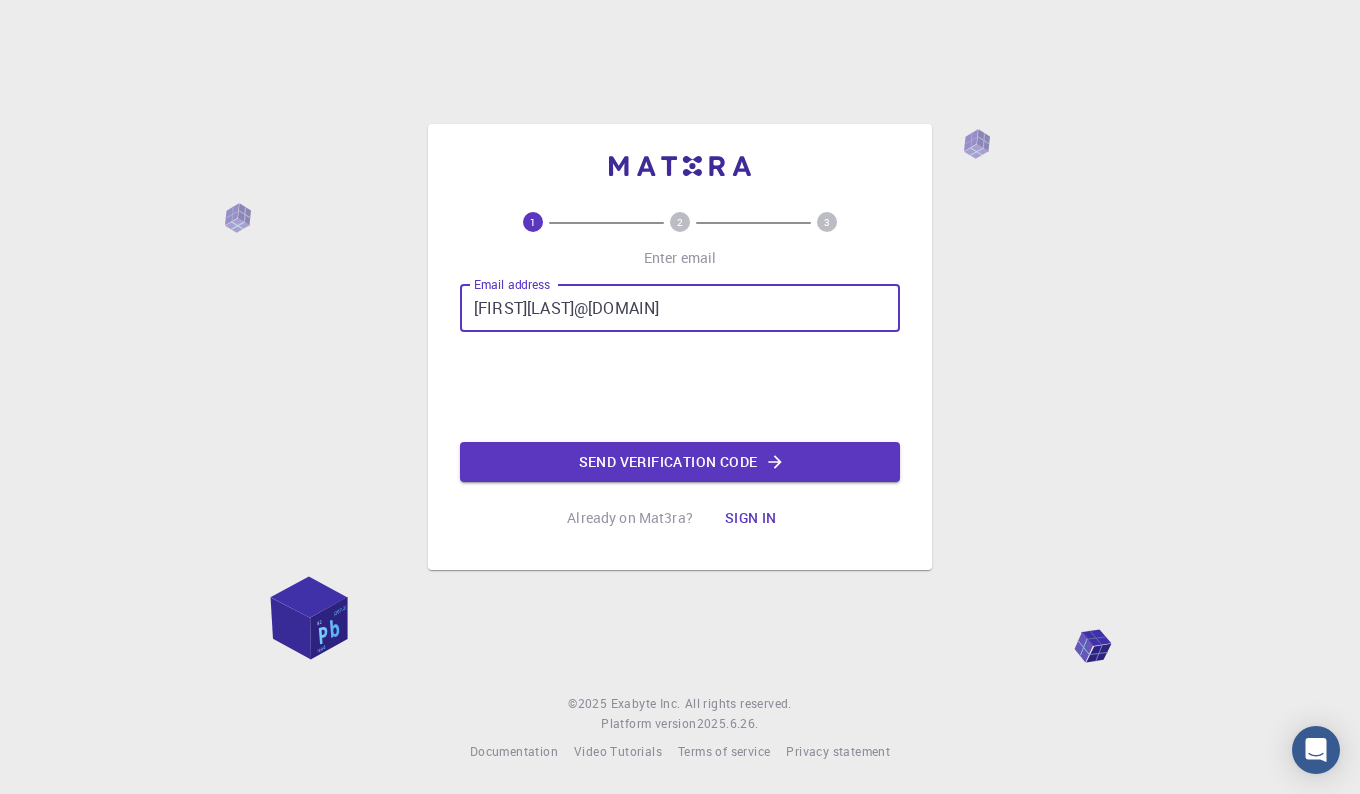 click on "[FIRST][LAST]@[DOMAIN]" at bounding box center (680, 308) 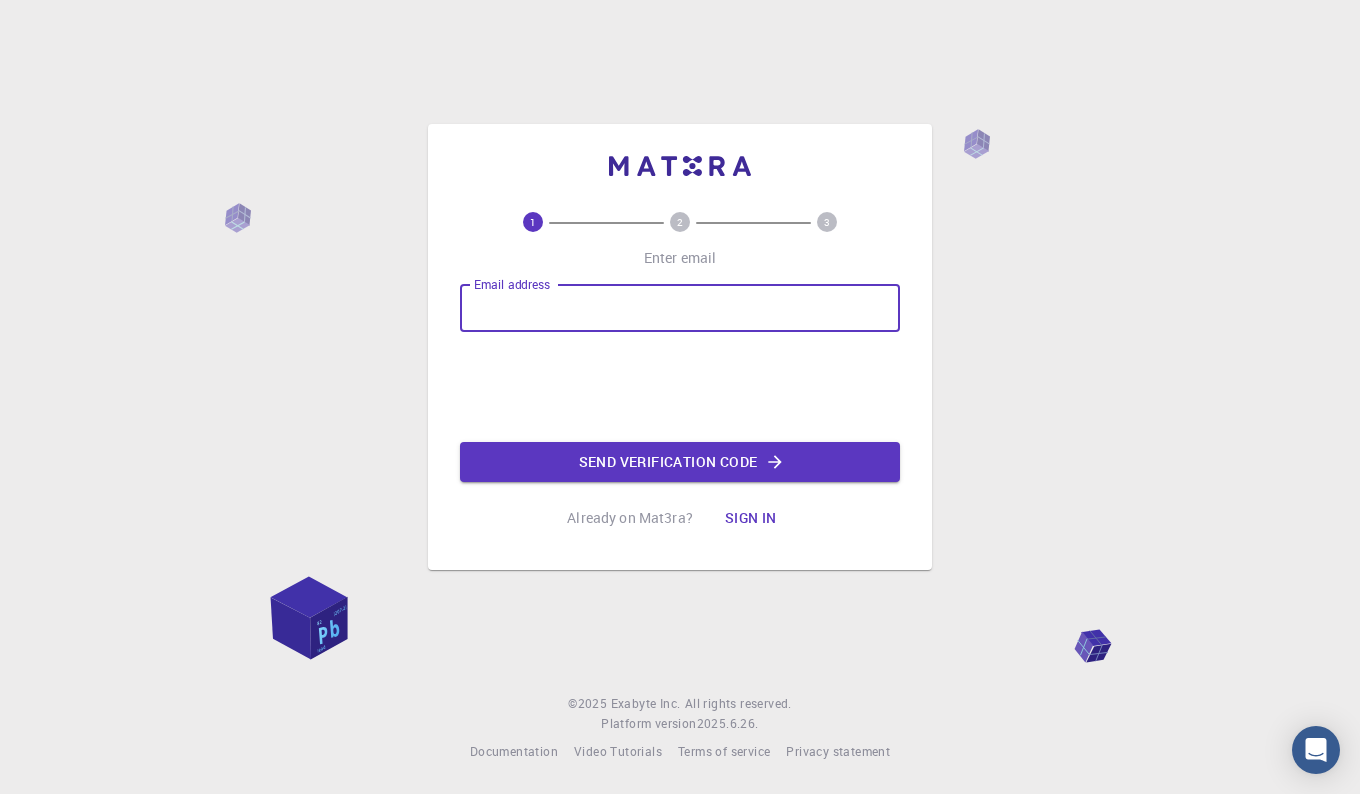 click on "Email address" at bounding box center [680, 308] 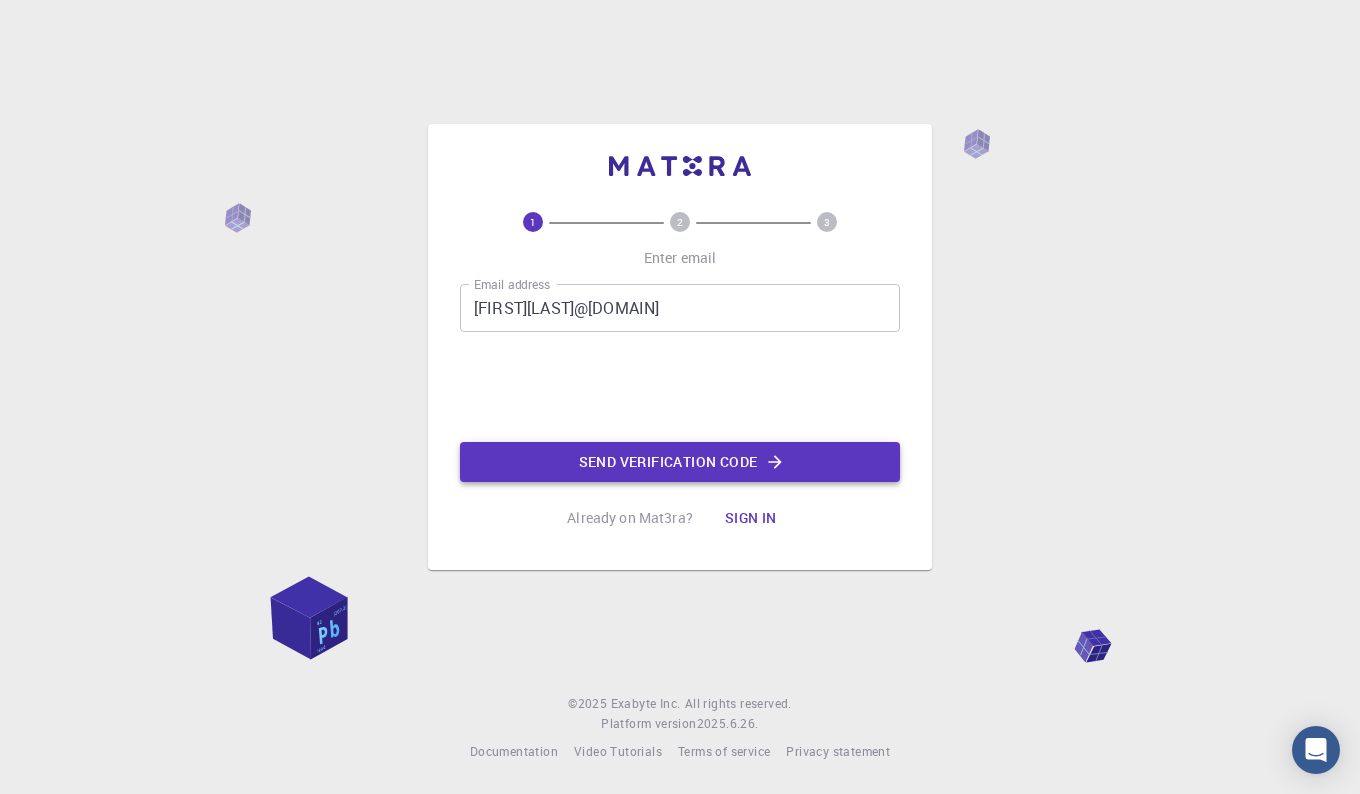 click on "Send verification code" 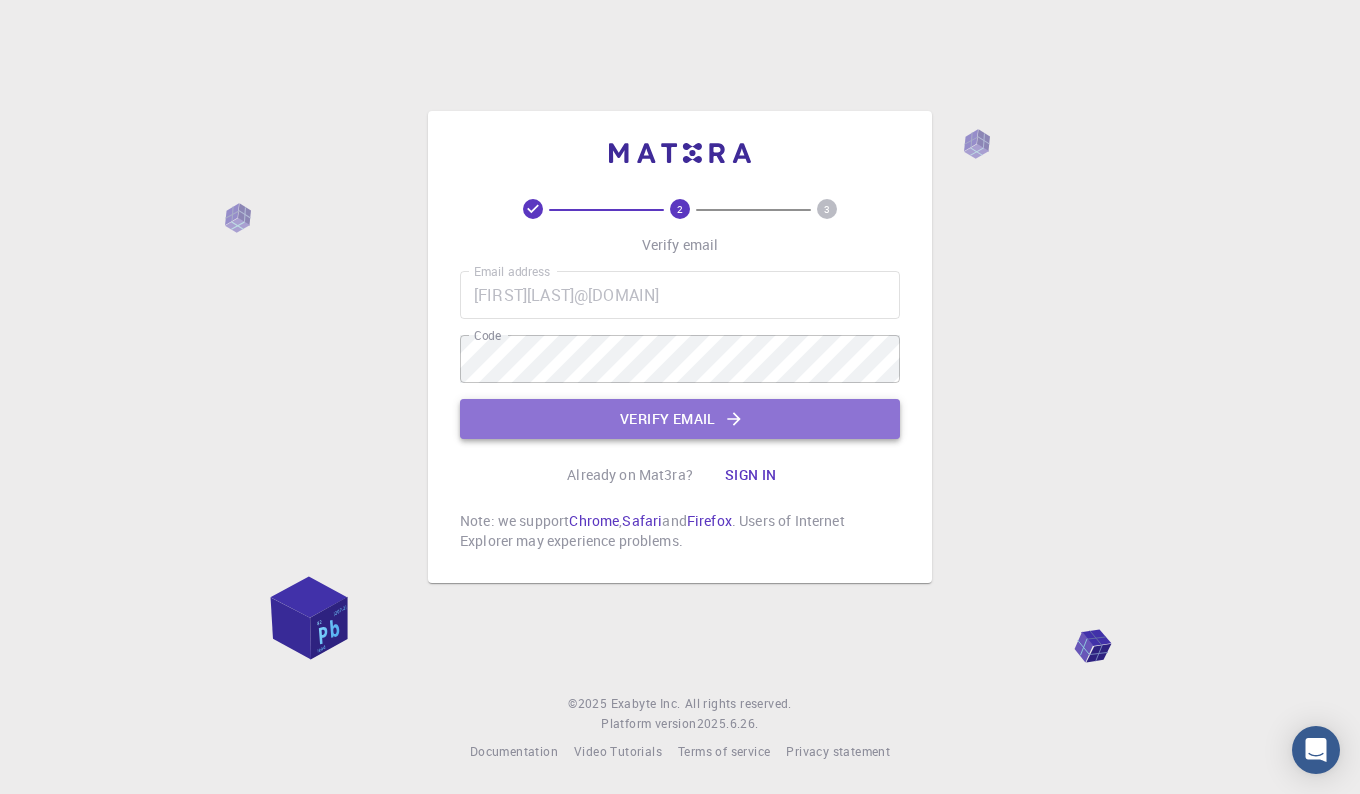 click on "Verify email" 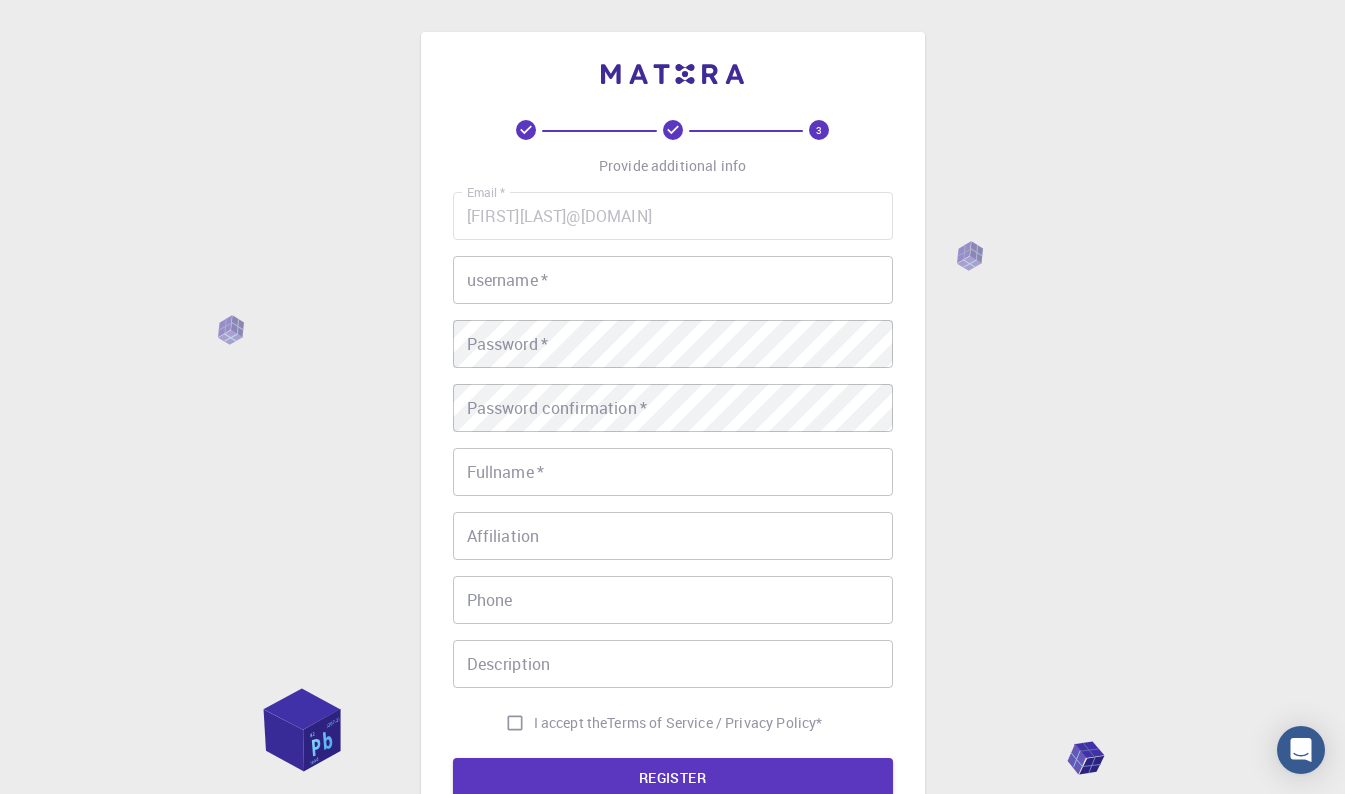 click on "username   *" at bounding box center (673, 280) 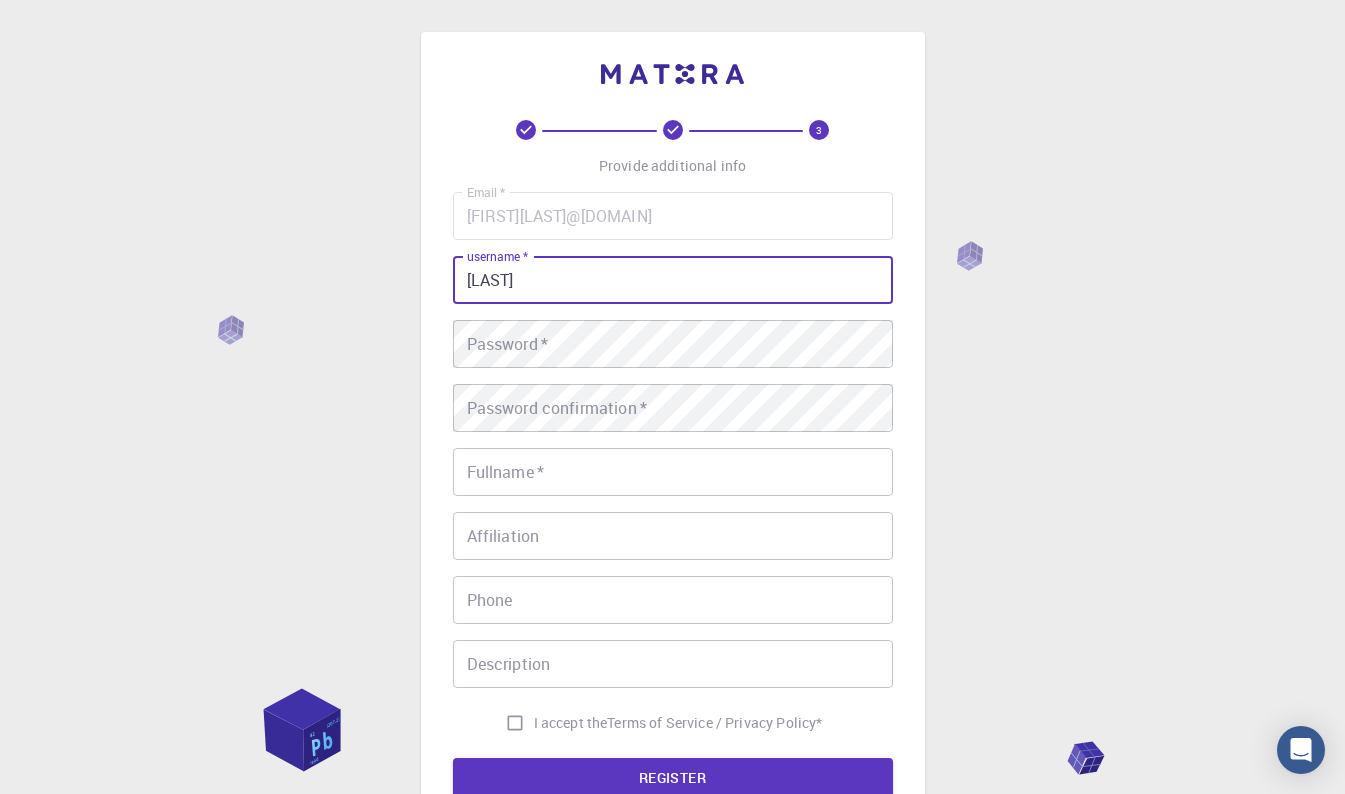 click on "[LAST]" at bounding box center (673, 280) 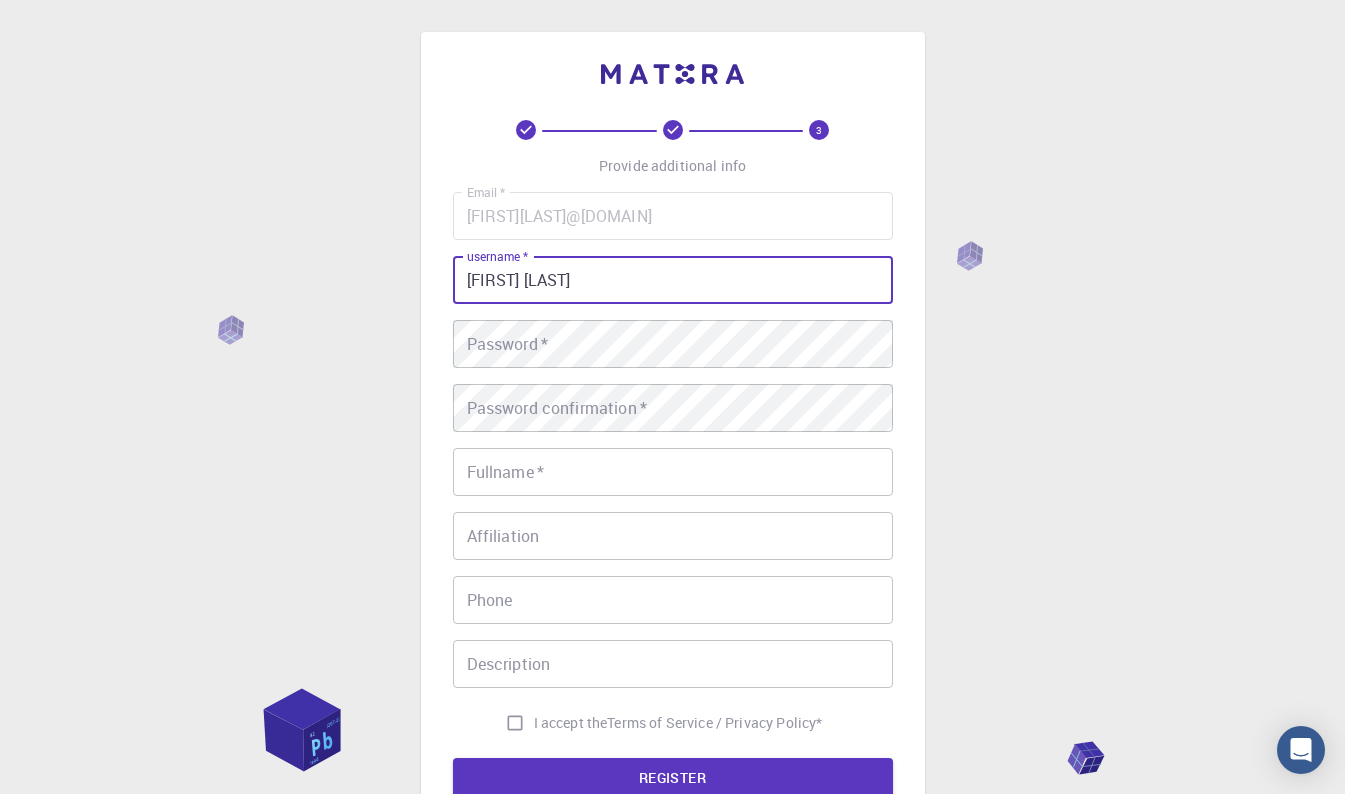 click on "[FIRST] [LAST]" at bounding box center (673, 280) 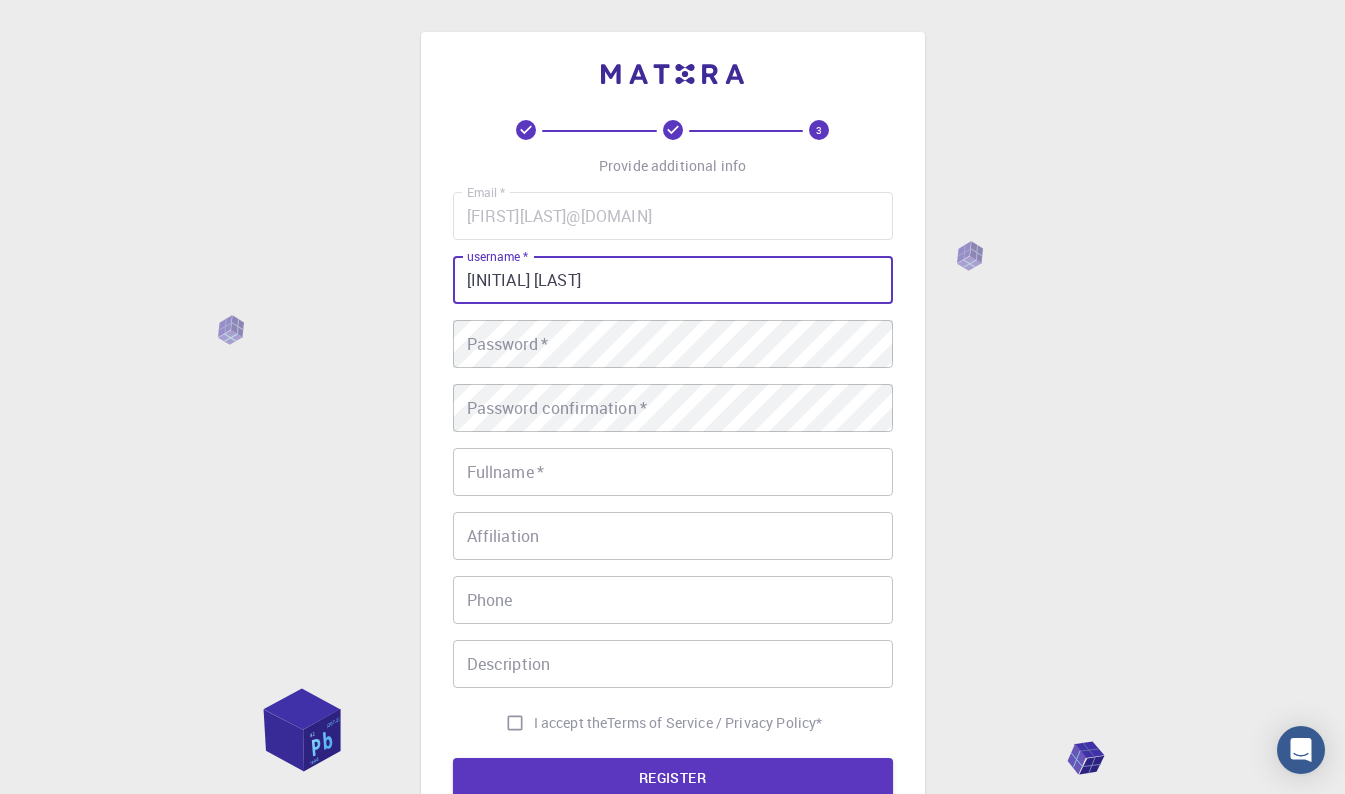 type on "[INITIAL] [LAST]" 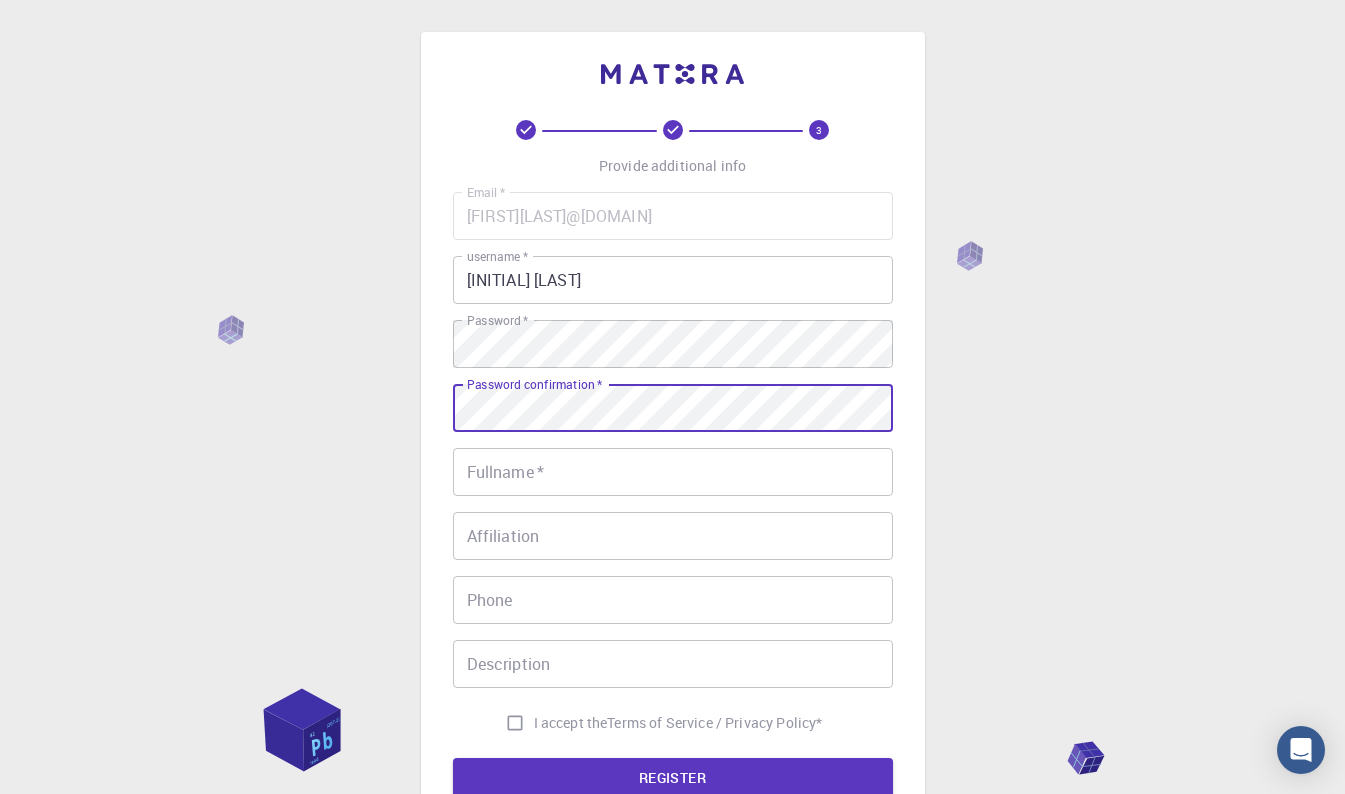 click on "Fullname   *" at bounding box center (673, 472) 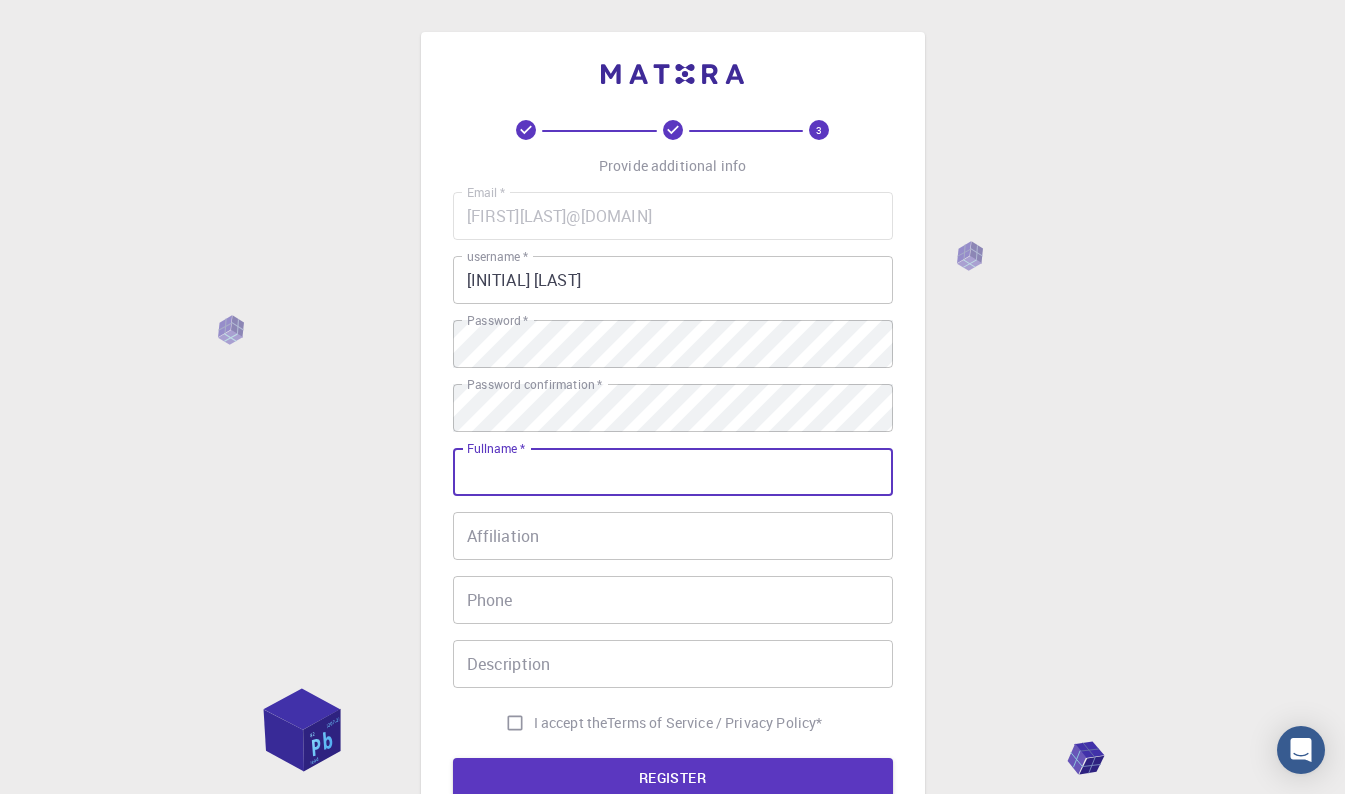 type on "[FIRST] [LAST]" 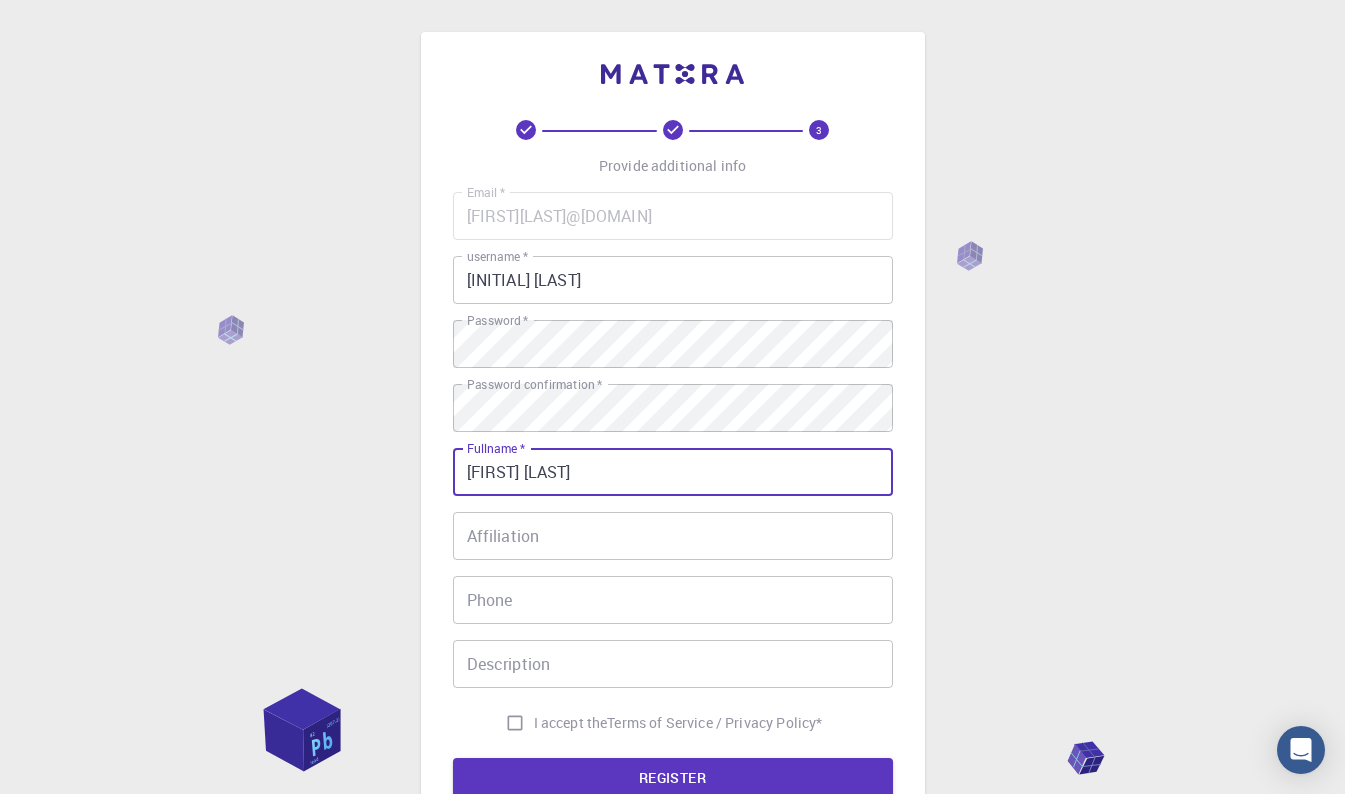 type on "[PHONE]" 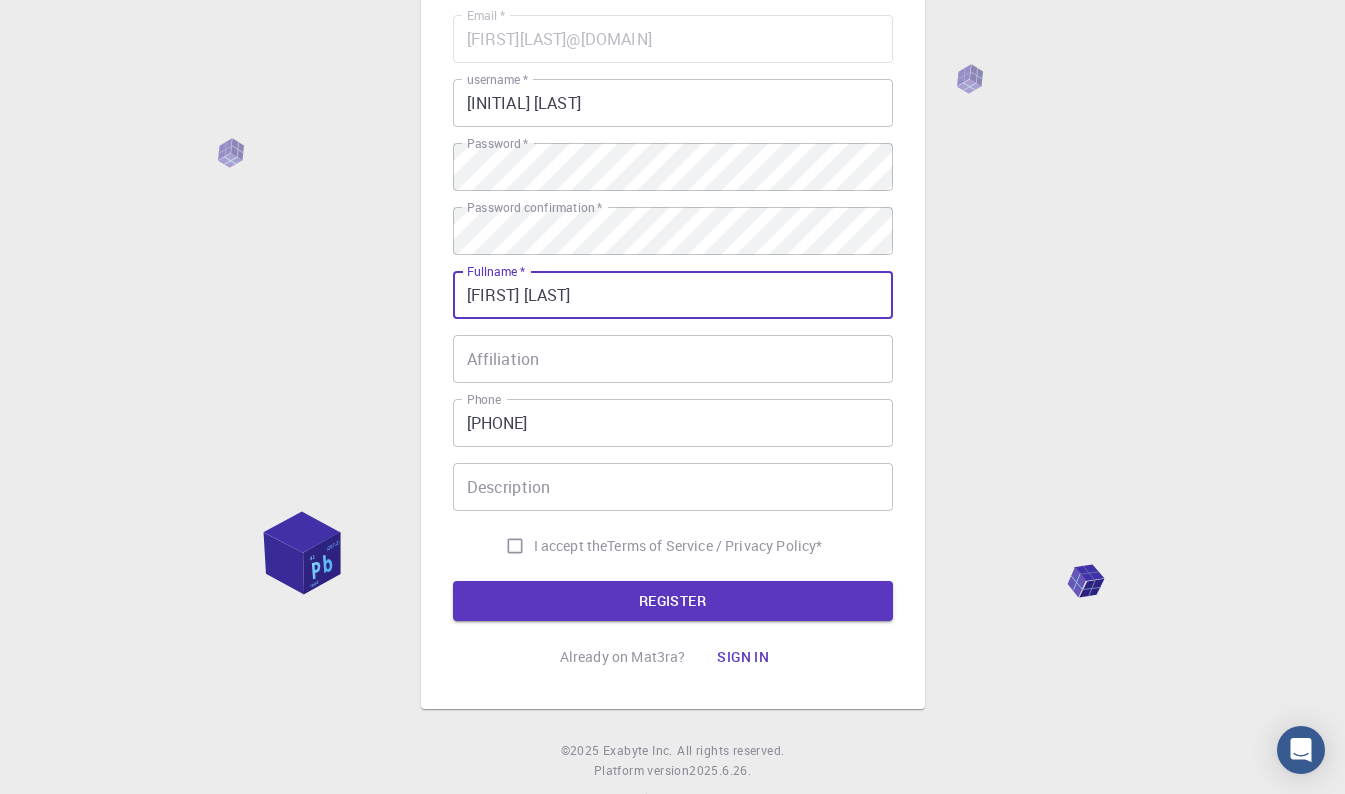 scroll, scrollTop: 225, scrollLeft: 0, axis: vertical 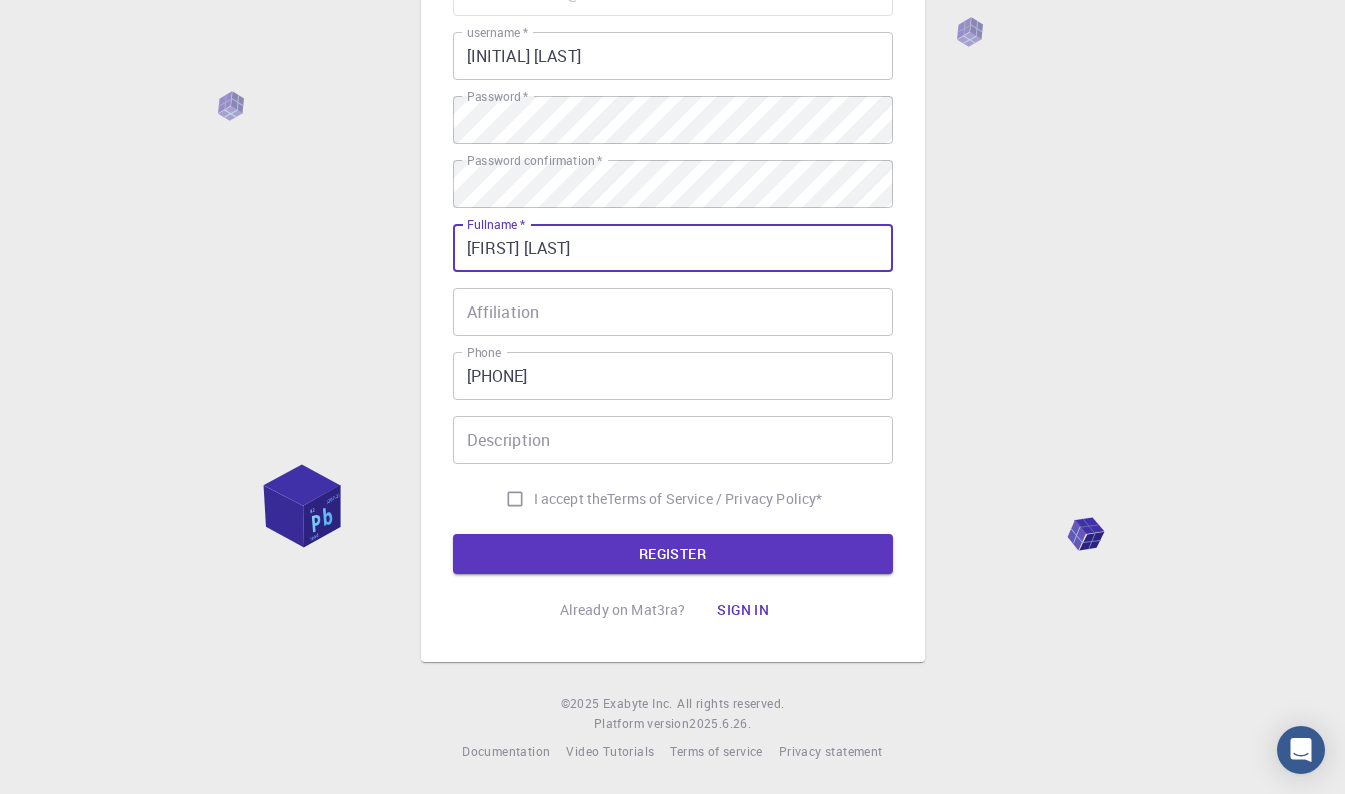 click on "Affiliation" at bounding box center (673, 312) 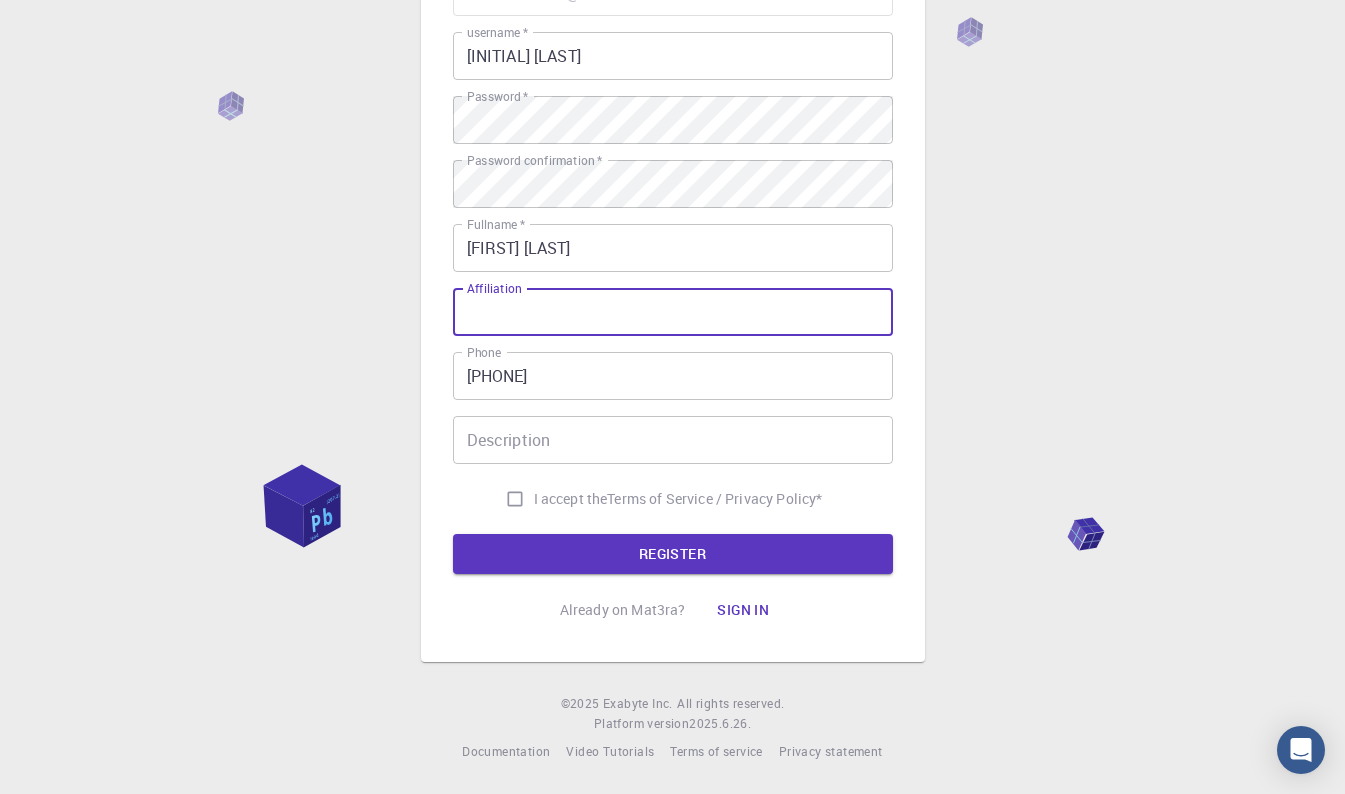 click on "Description" at bounding box center (673, 440) 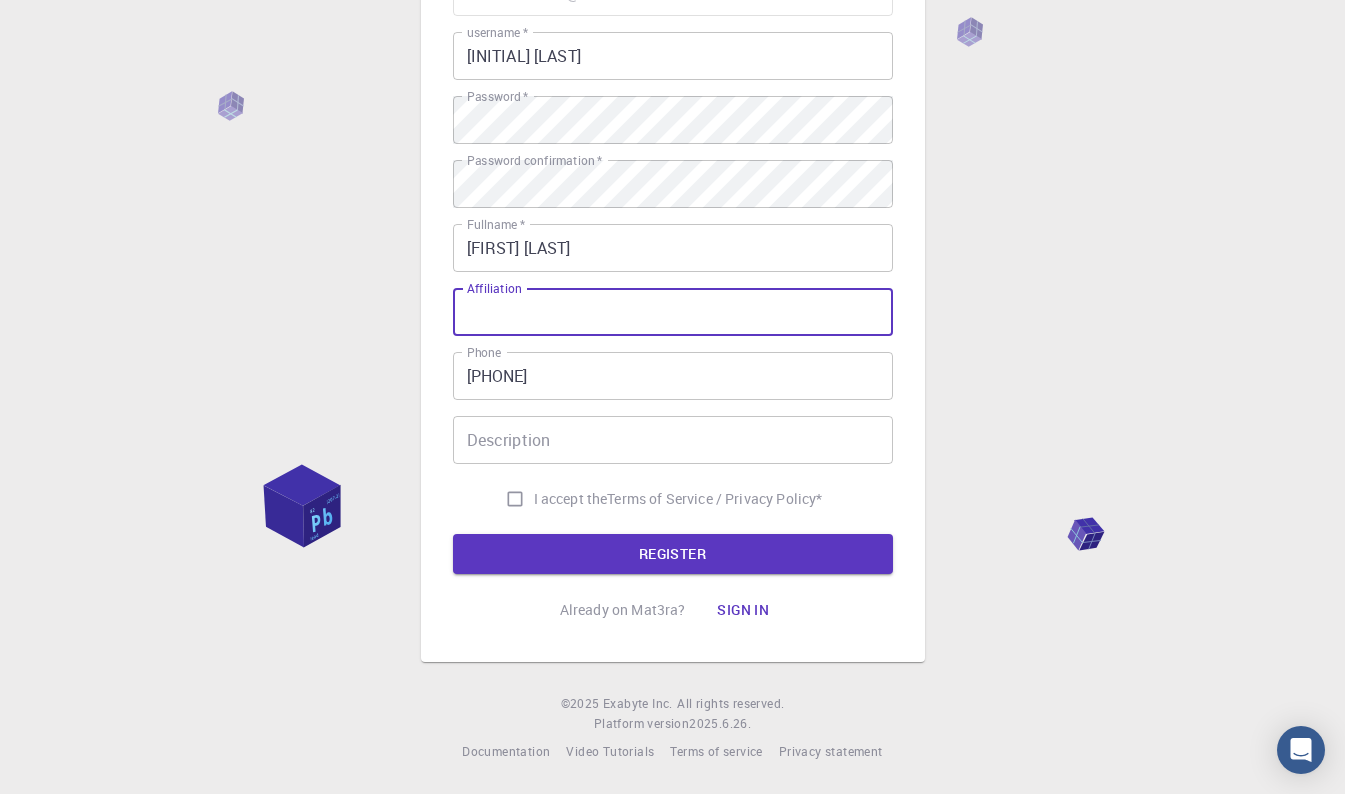 click on "Affiliation" at bounding box center [673, 312] 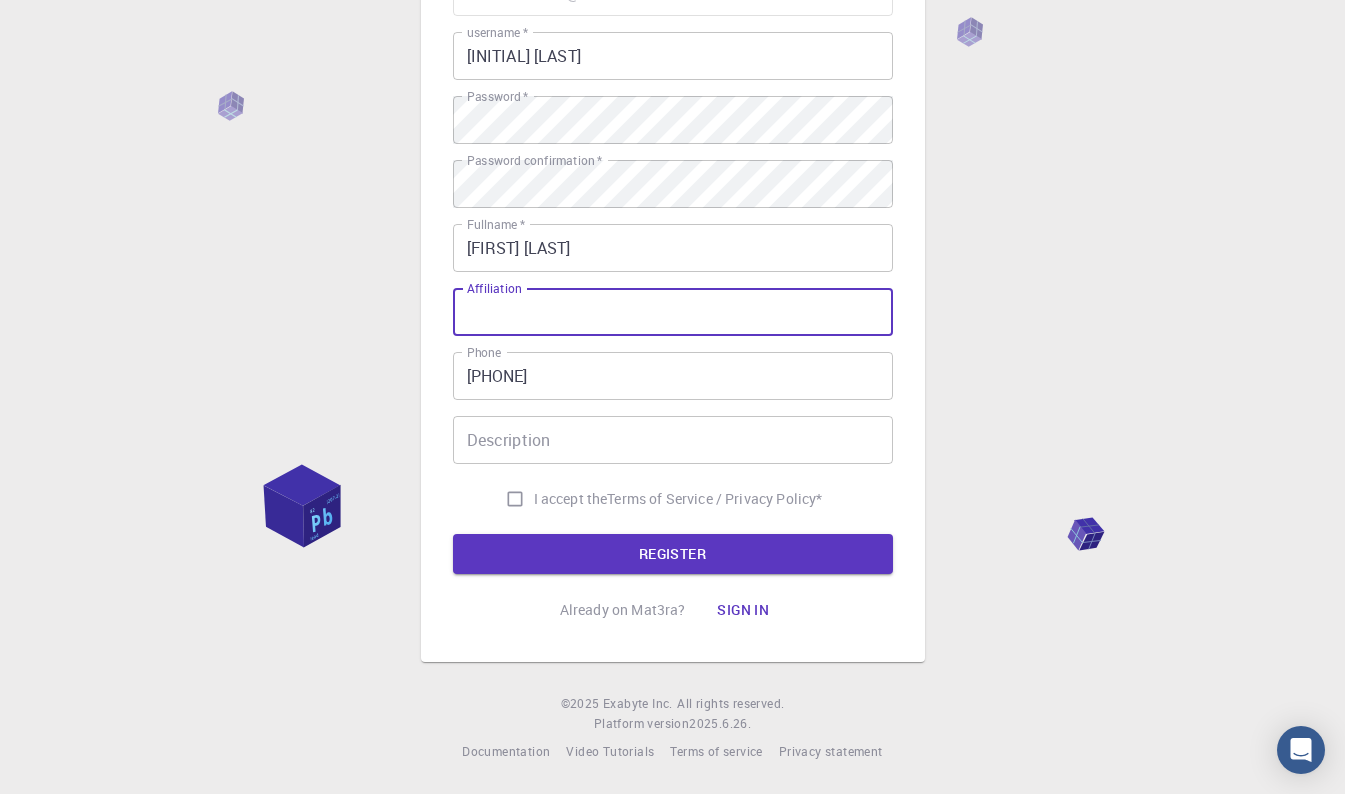 click on "Description" at bounding box center (673, 440) 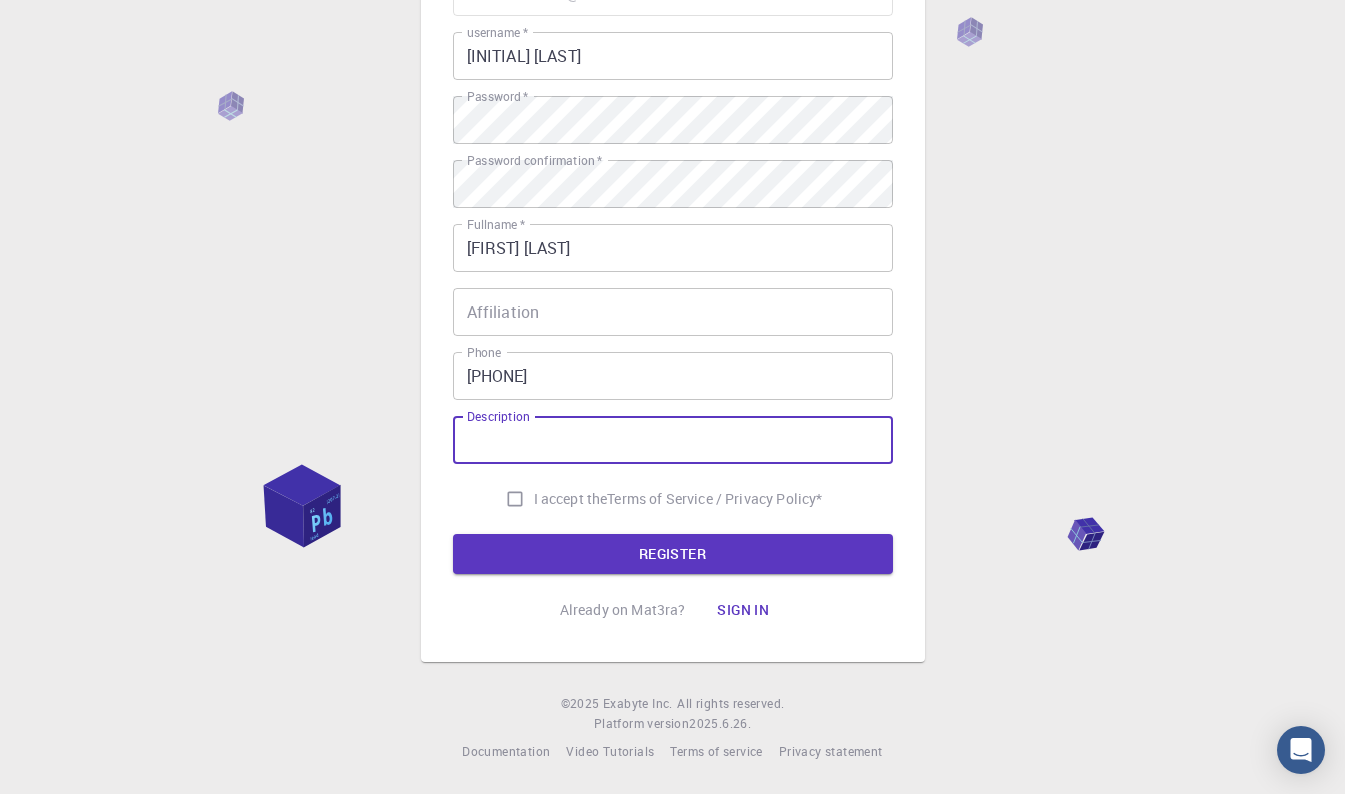 click on "Description" at bounding box center [673, 440] 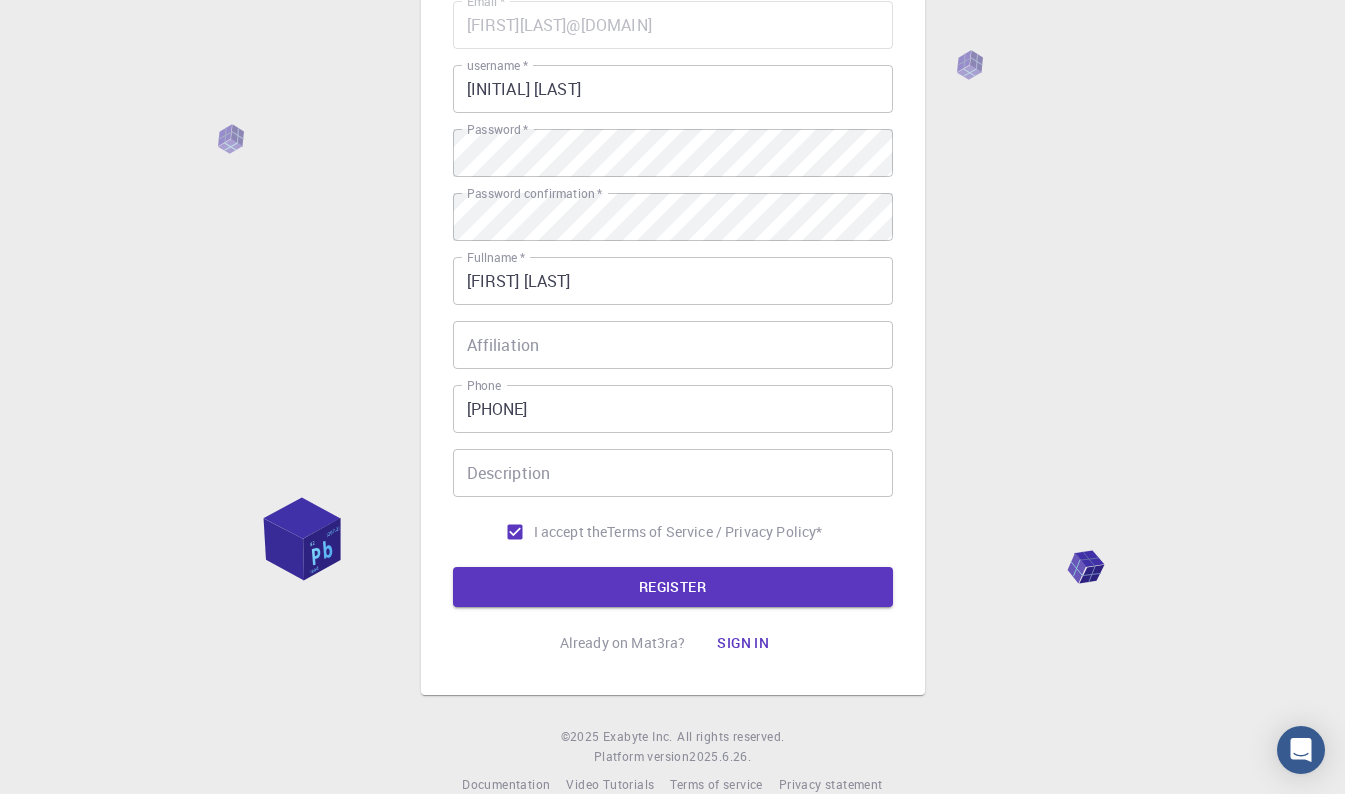 scroll, scrollTop: 225, scrollLeft: 0, axis: vertical 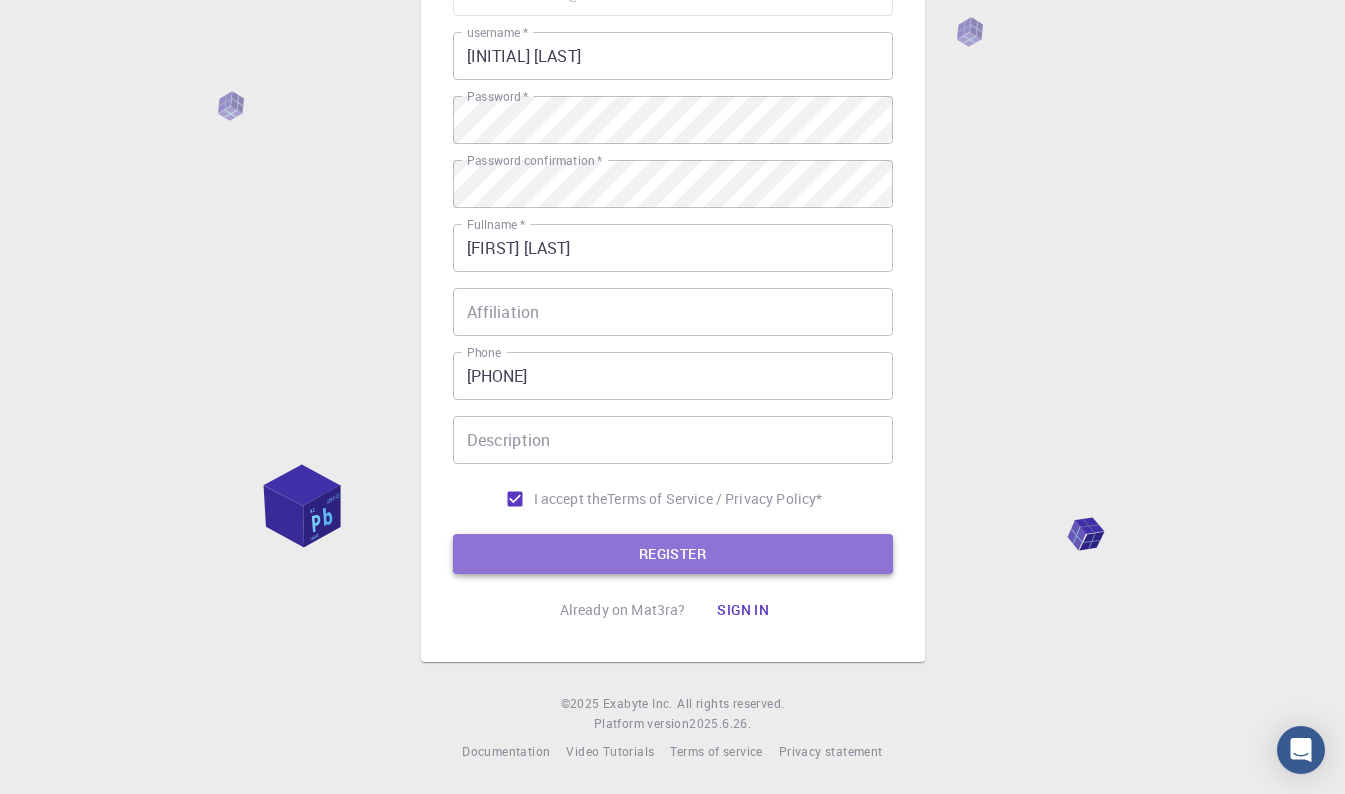 click on "REGISTER" at bounding box center (673, 554) 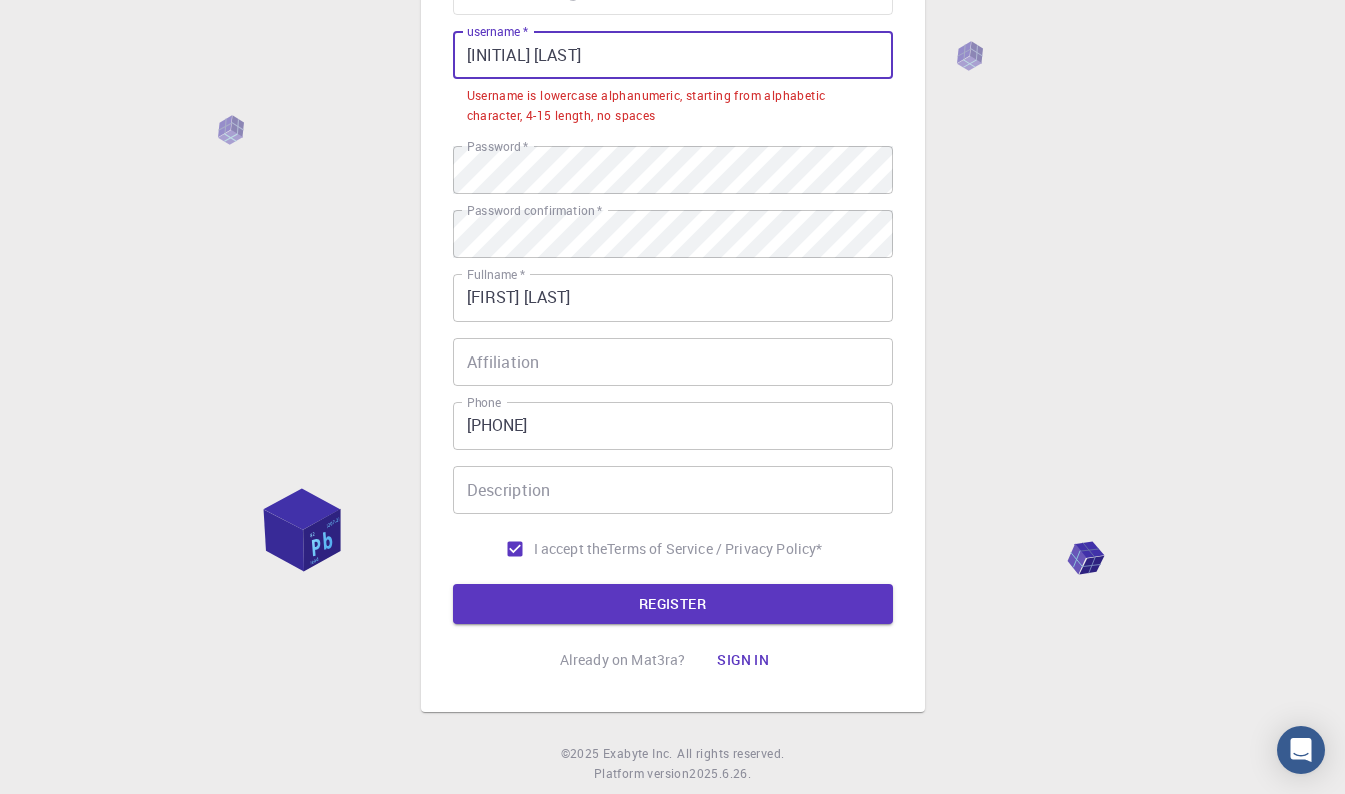 click on "[INITIAL] [LAST]" at bounding box center (673, 55) 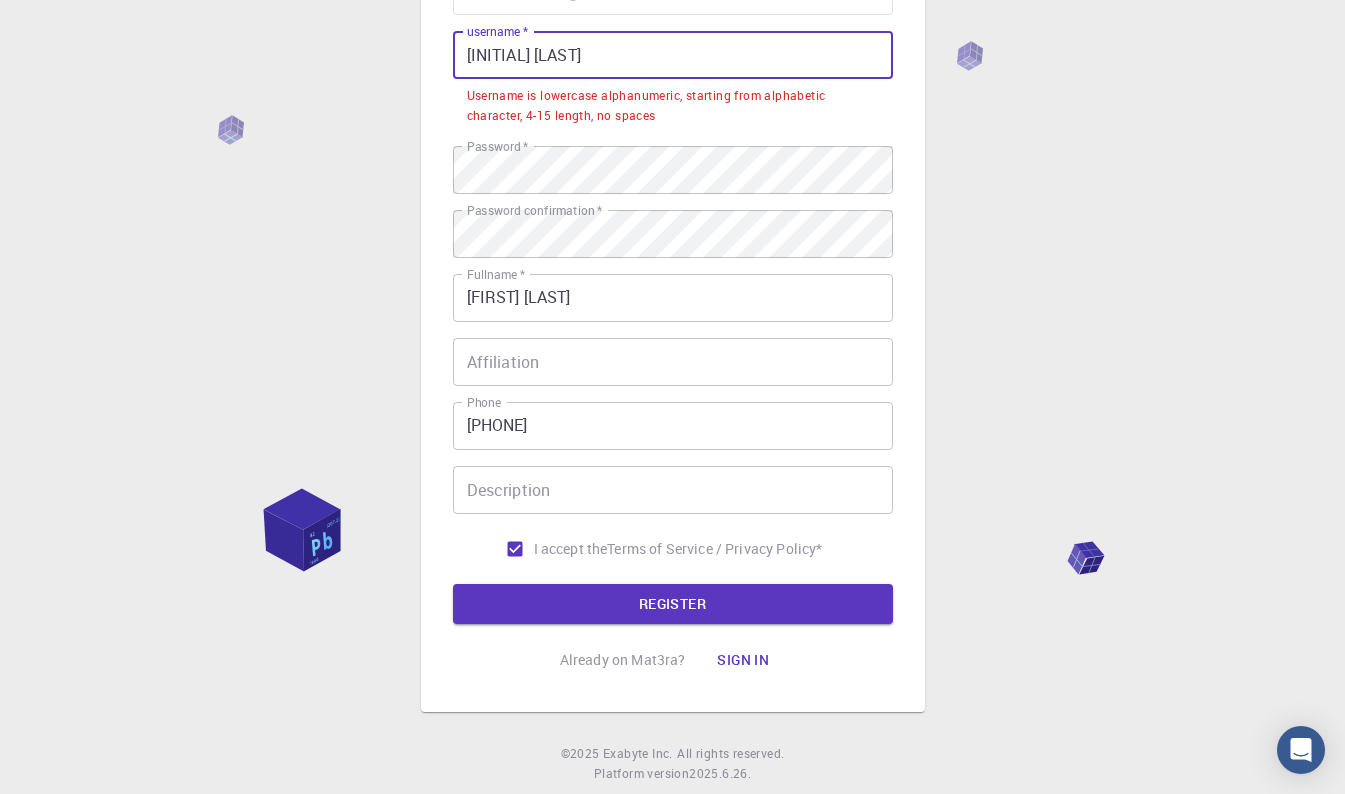 click on "[INITIAL] [LAST]" at bounding box center (673, 55) 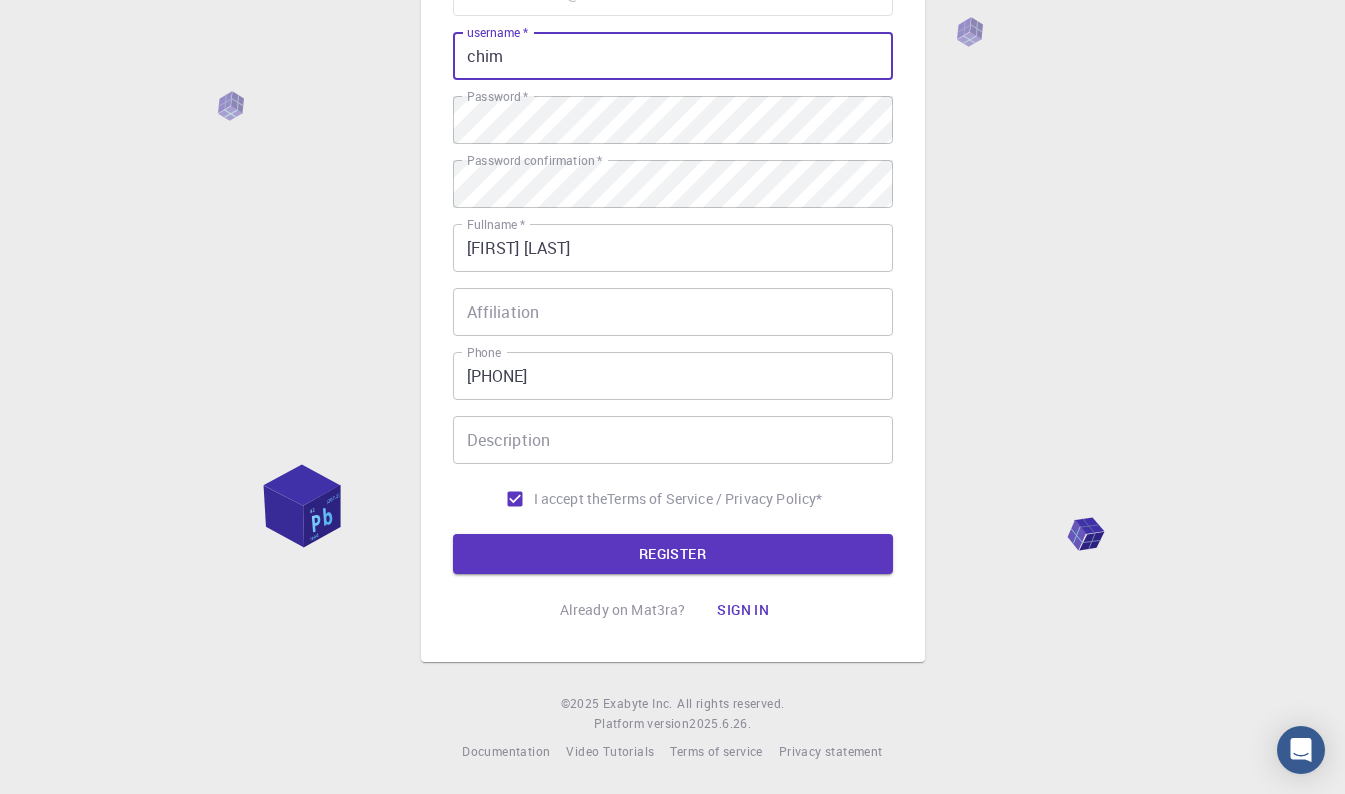 click on "chim" at bounding box center [673, 56] 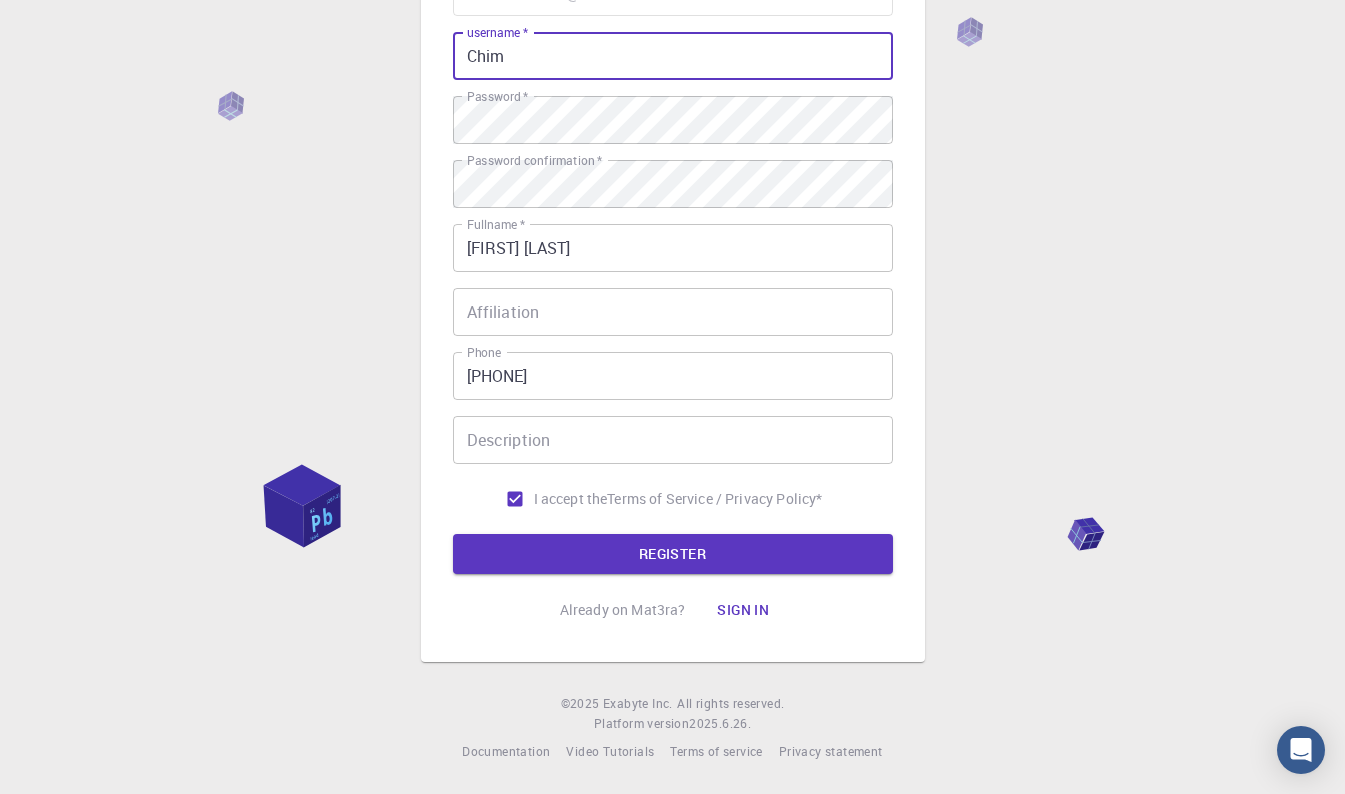 click on "Chim" at bounding box center [673, 56] 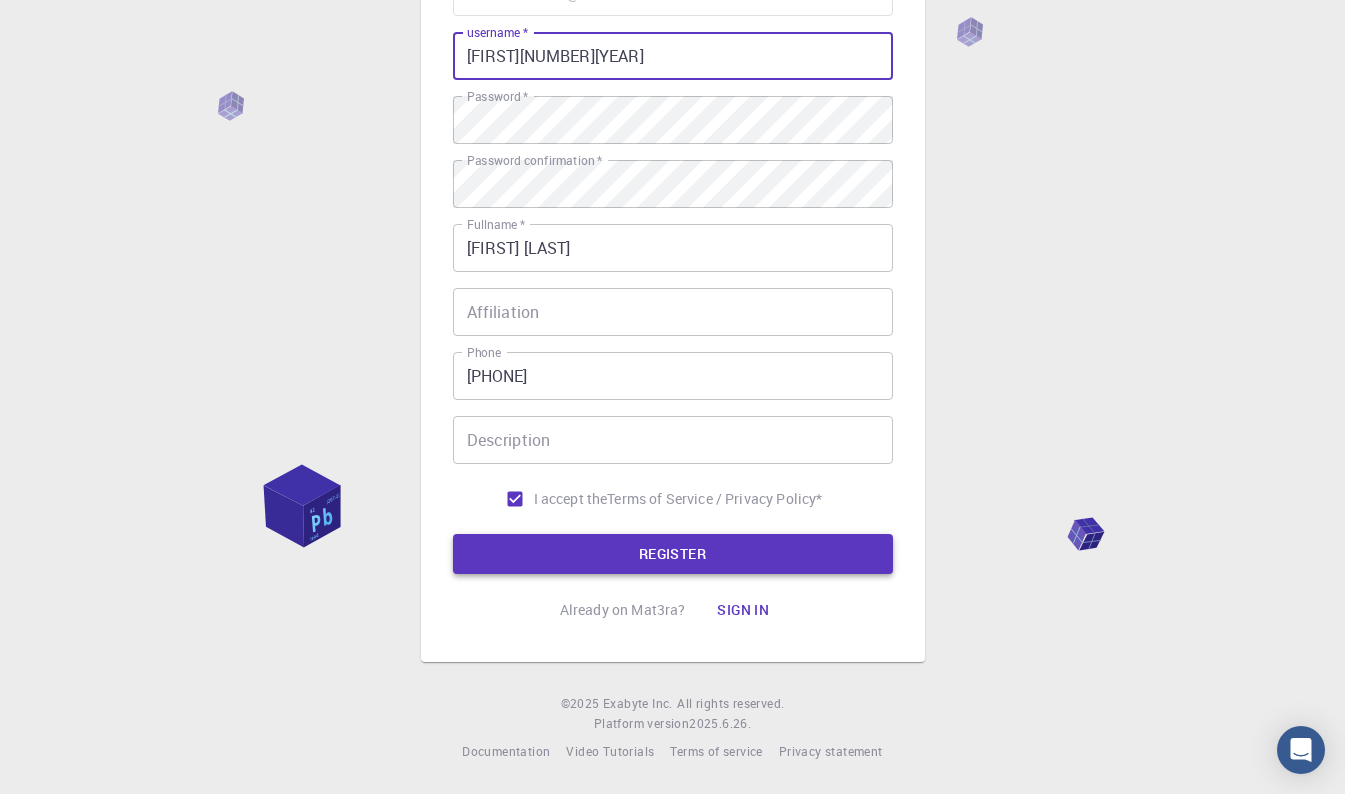 click on "REGISTER" at bounding box center [673, 554] 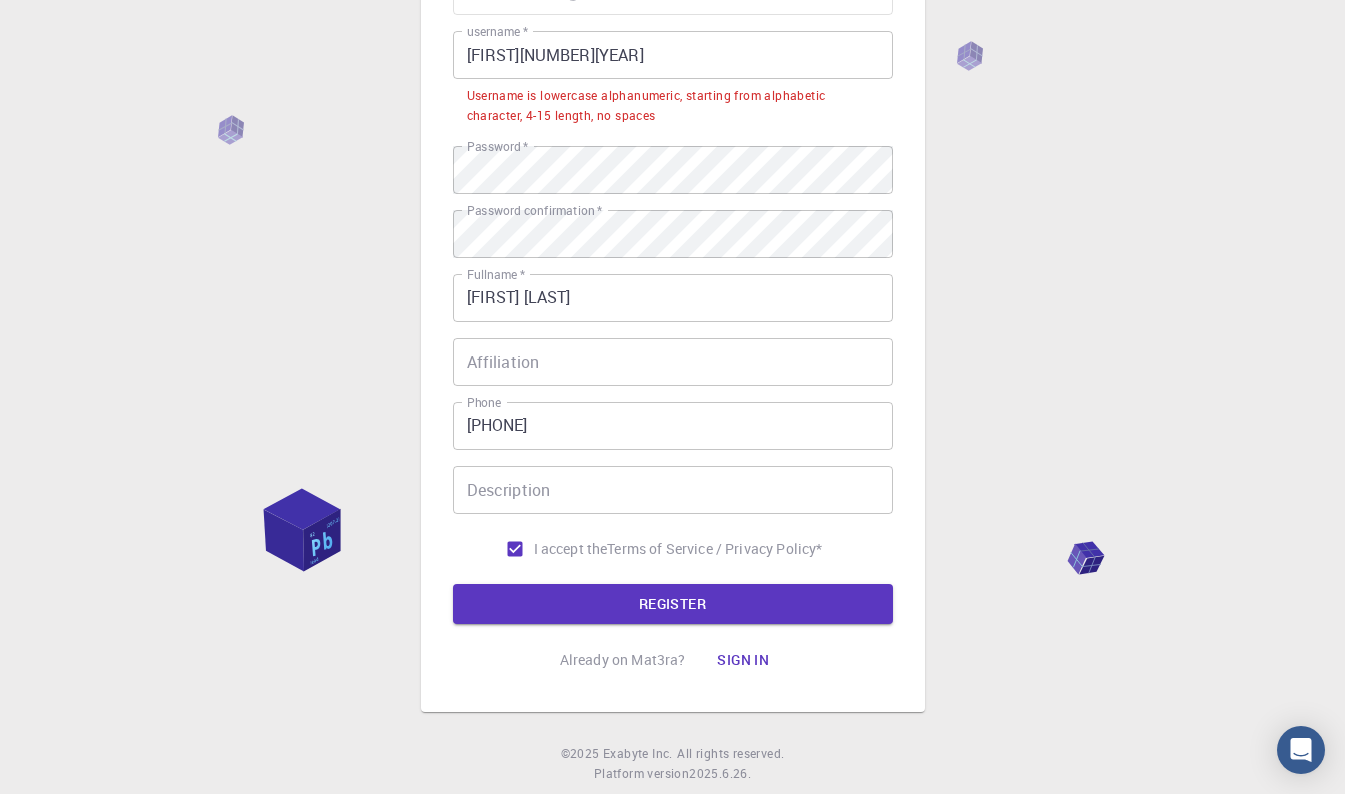 click on "[FIRST][NUMBER][YEAR]" at bounding box center [673, 55] 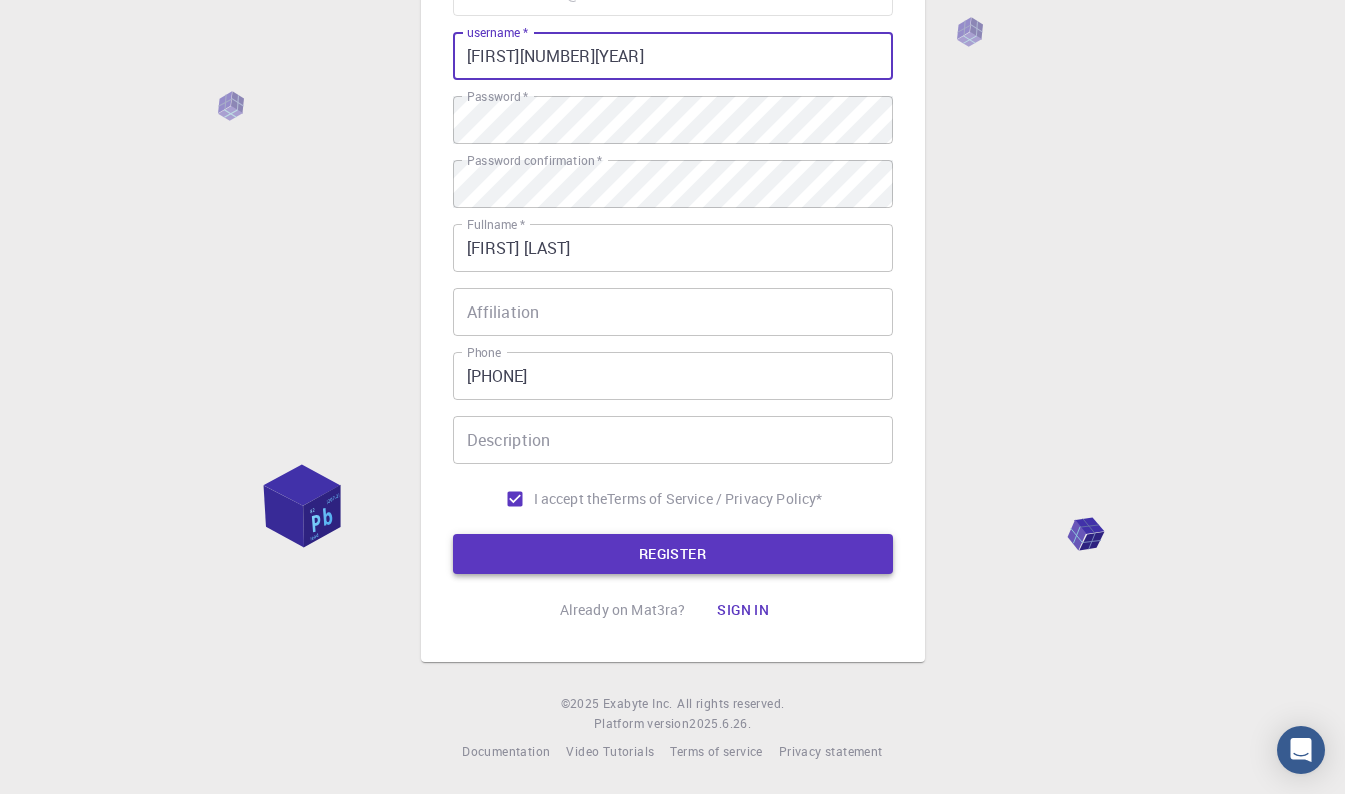 type on "[FIRST][NUMBER][YEAR]" 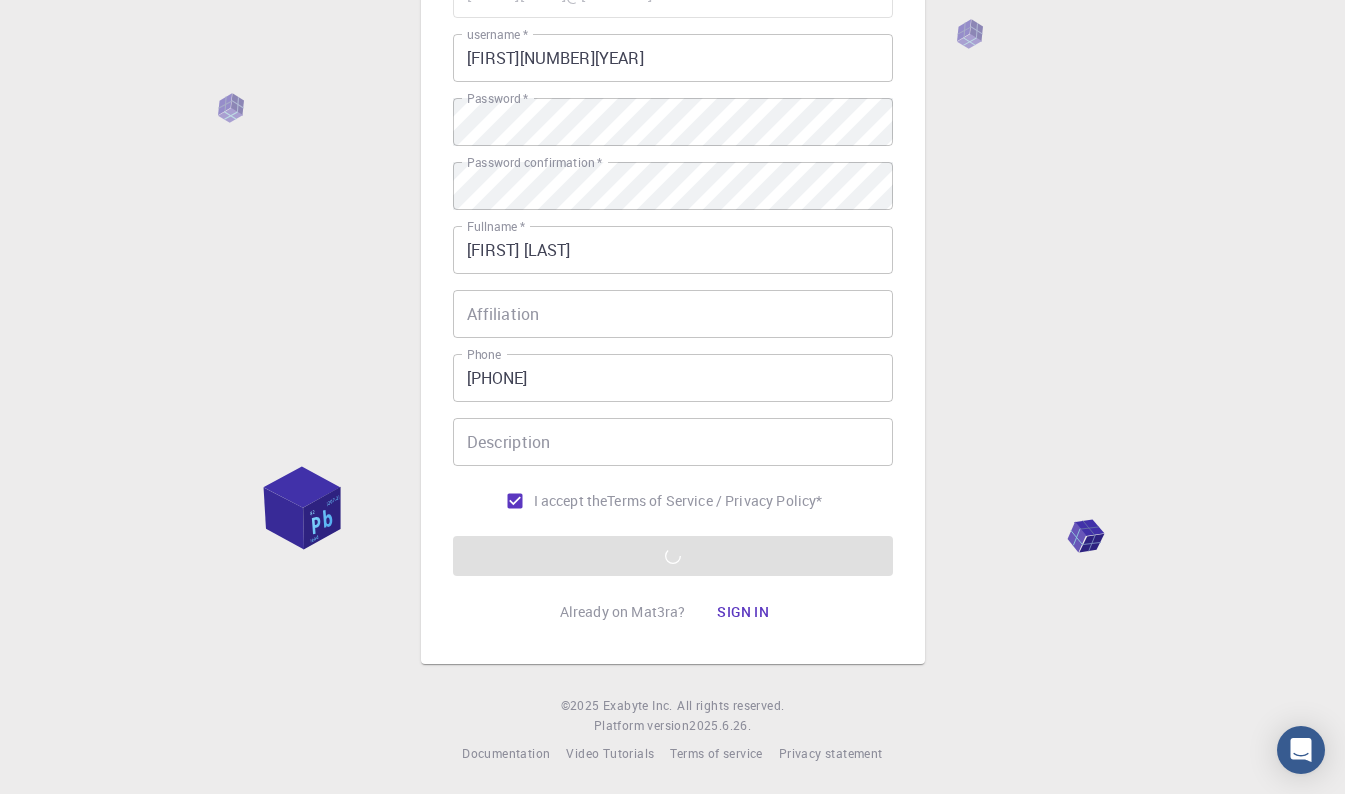 scroll, scrollTop: 225, scrollLeft: 0, axis: vertical 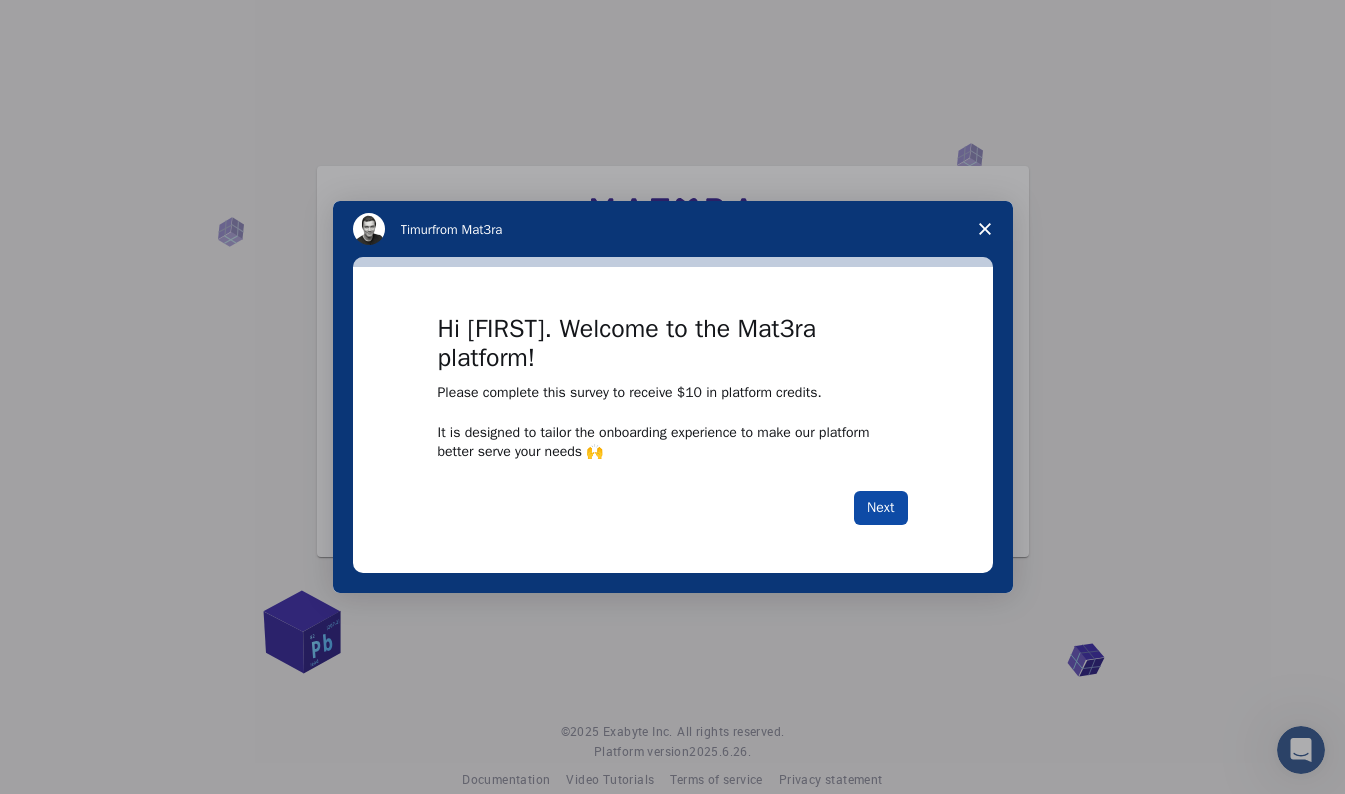 click on "Next" at bounding box center (880, 508) 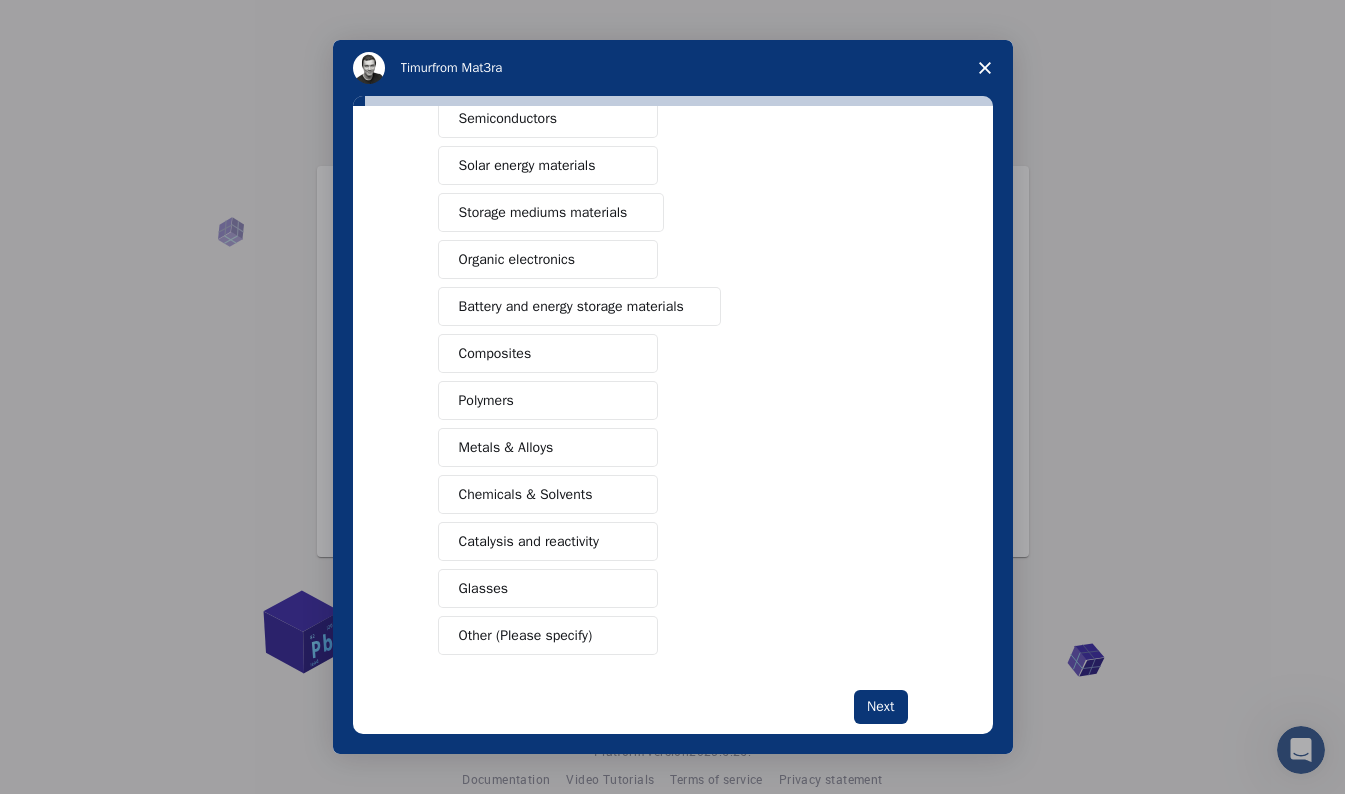 scroll, scrollTop: 171, scrollLeft: 0, axis: vertical 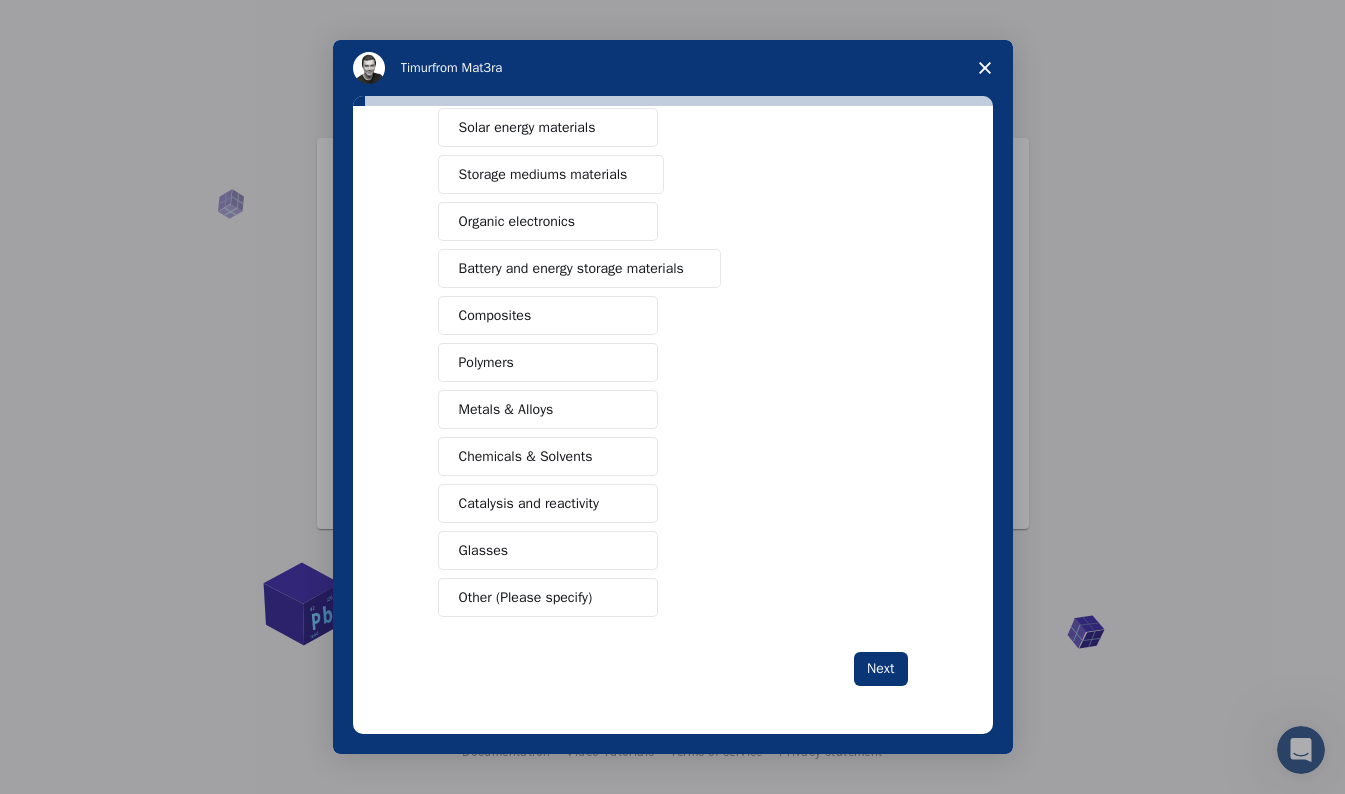 click on "[FIRST] from Mat3ra" at bounding box center [673, 68] 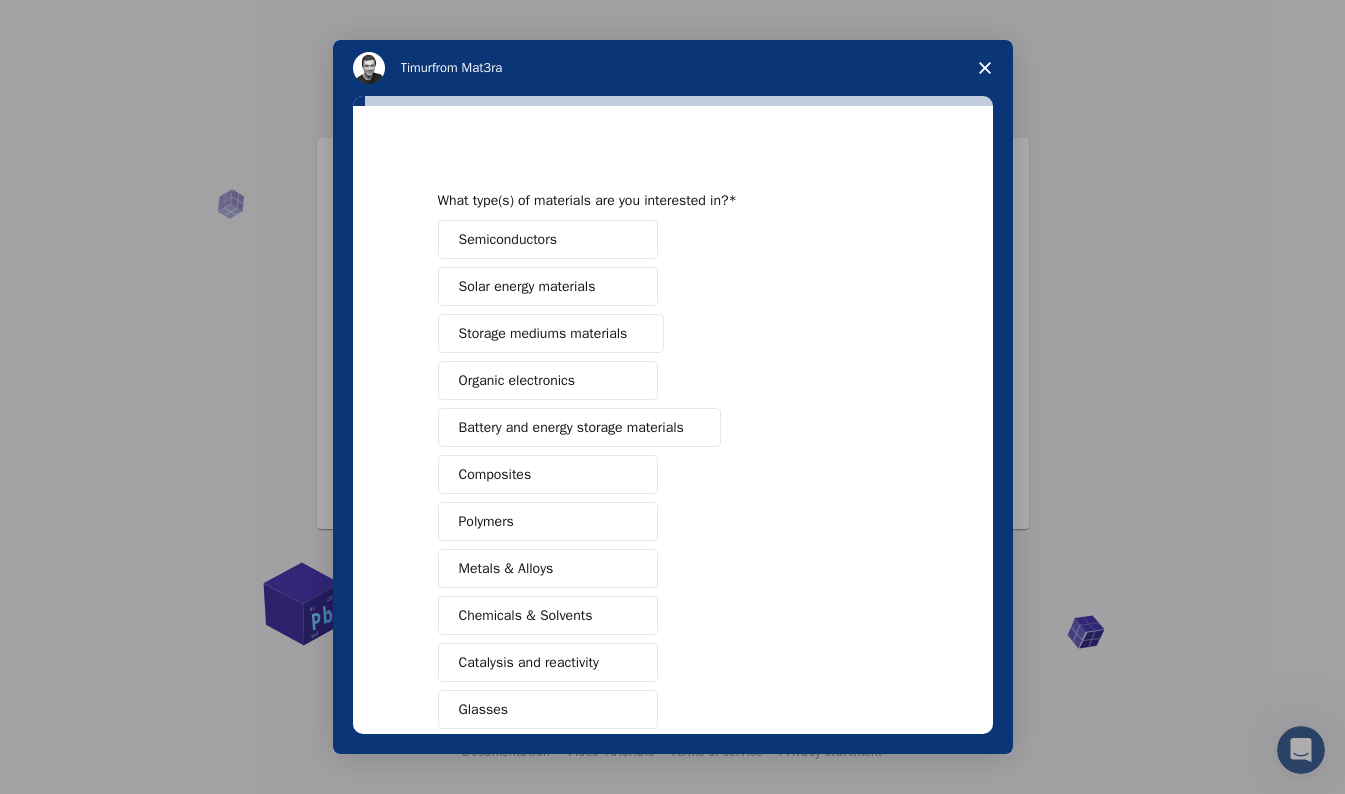 scroll, scrollTop: 0, scrollLeft: 0, axis: both 